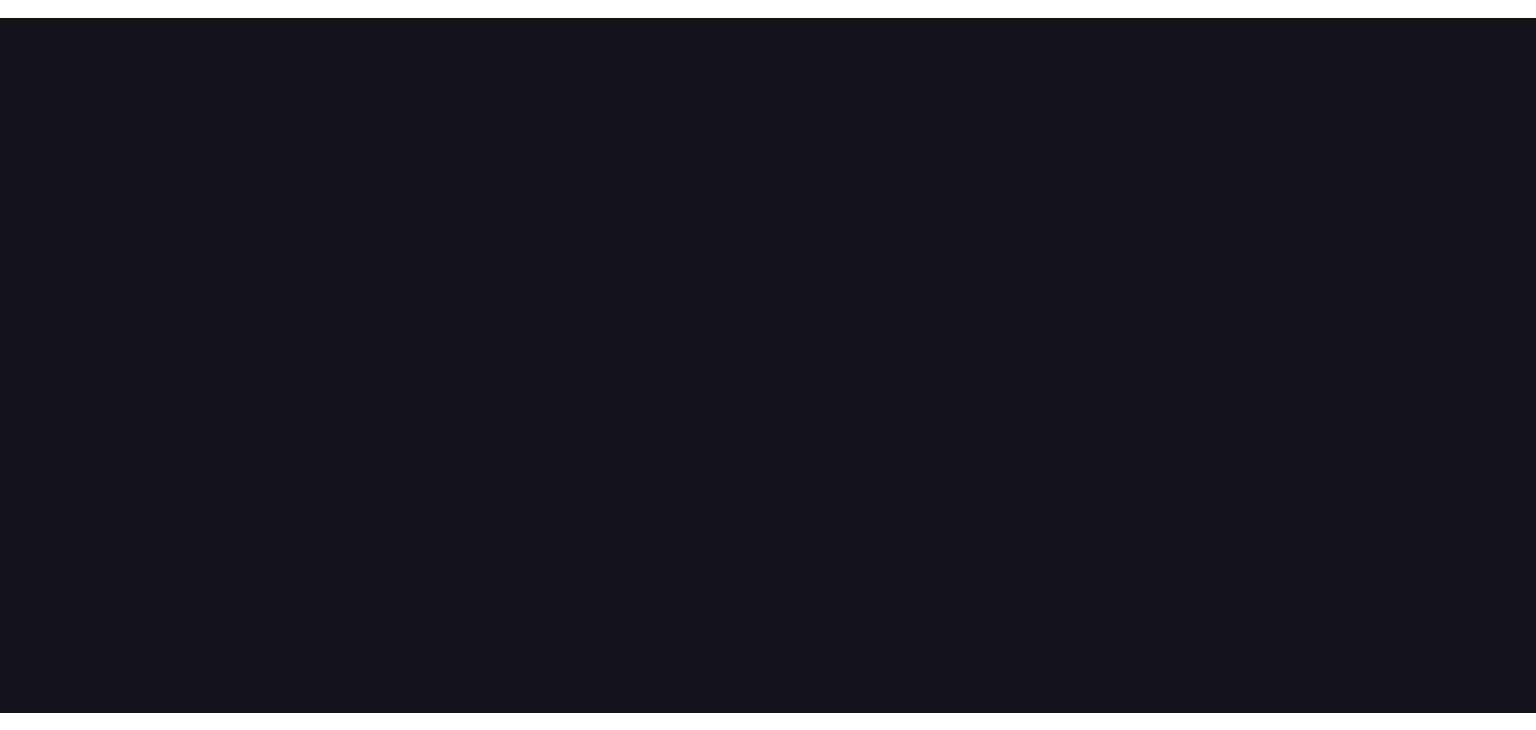scroll, scrollTop: 0, scrollLeft: 0, axis: both 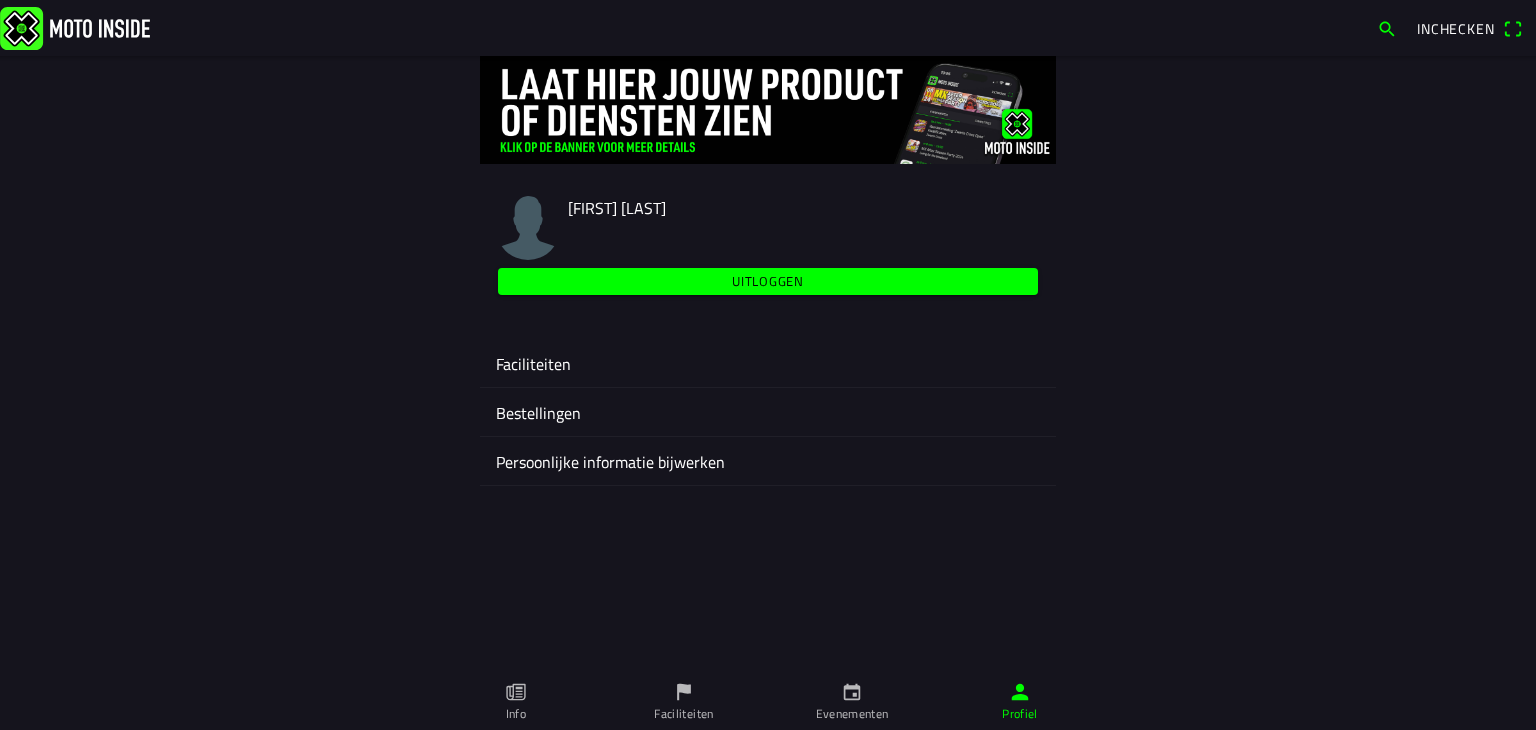 click on "Evenementen" at bounding box center (852, 702) 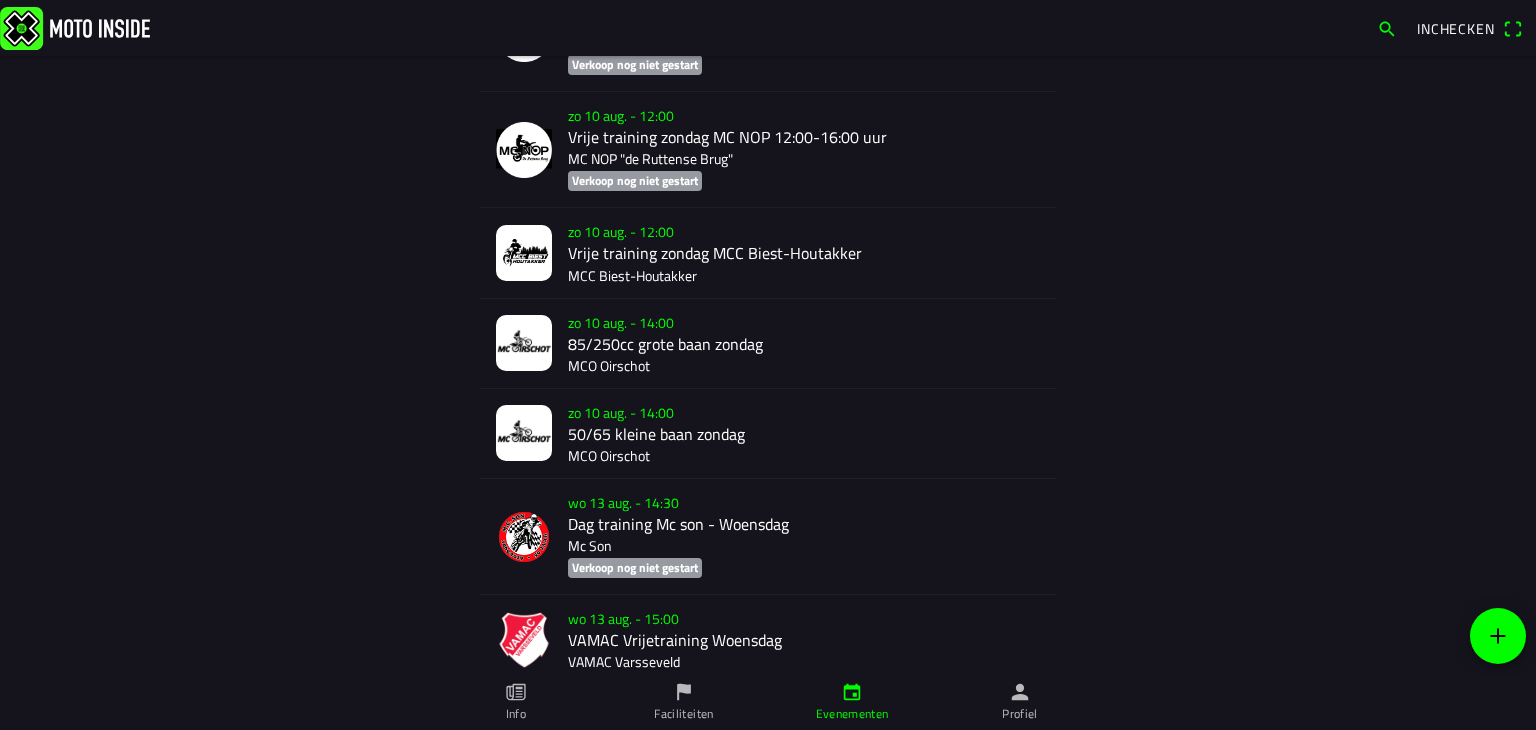 scroll, scrollTop: 1208, scrollLeft: 0, axis: vertical 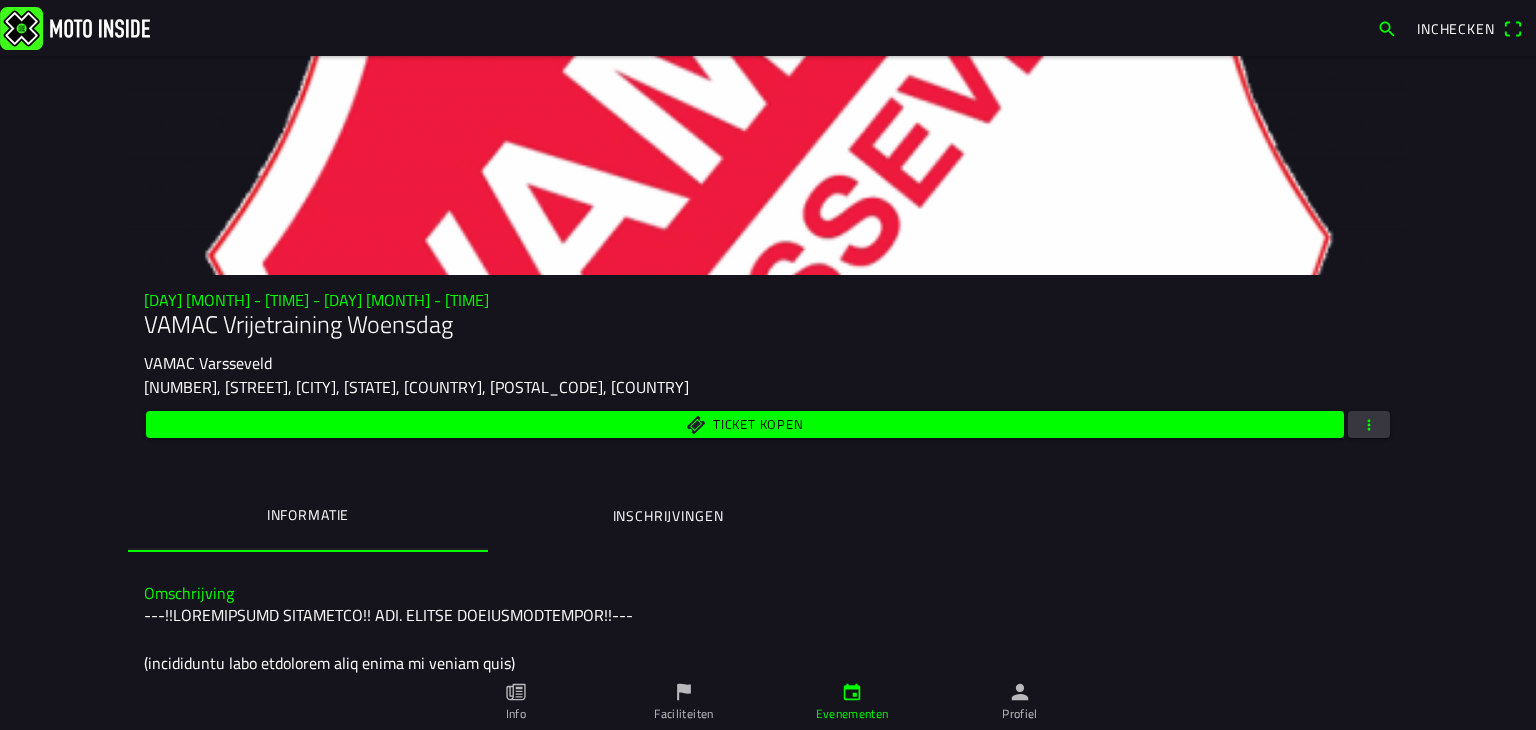 click at bounding box center (1369, 424) 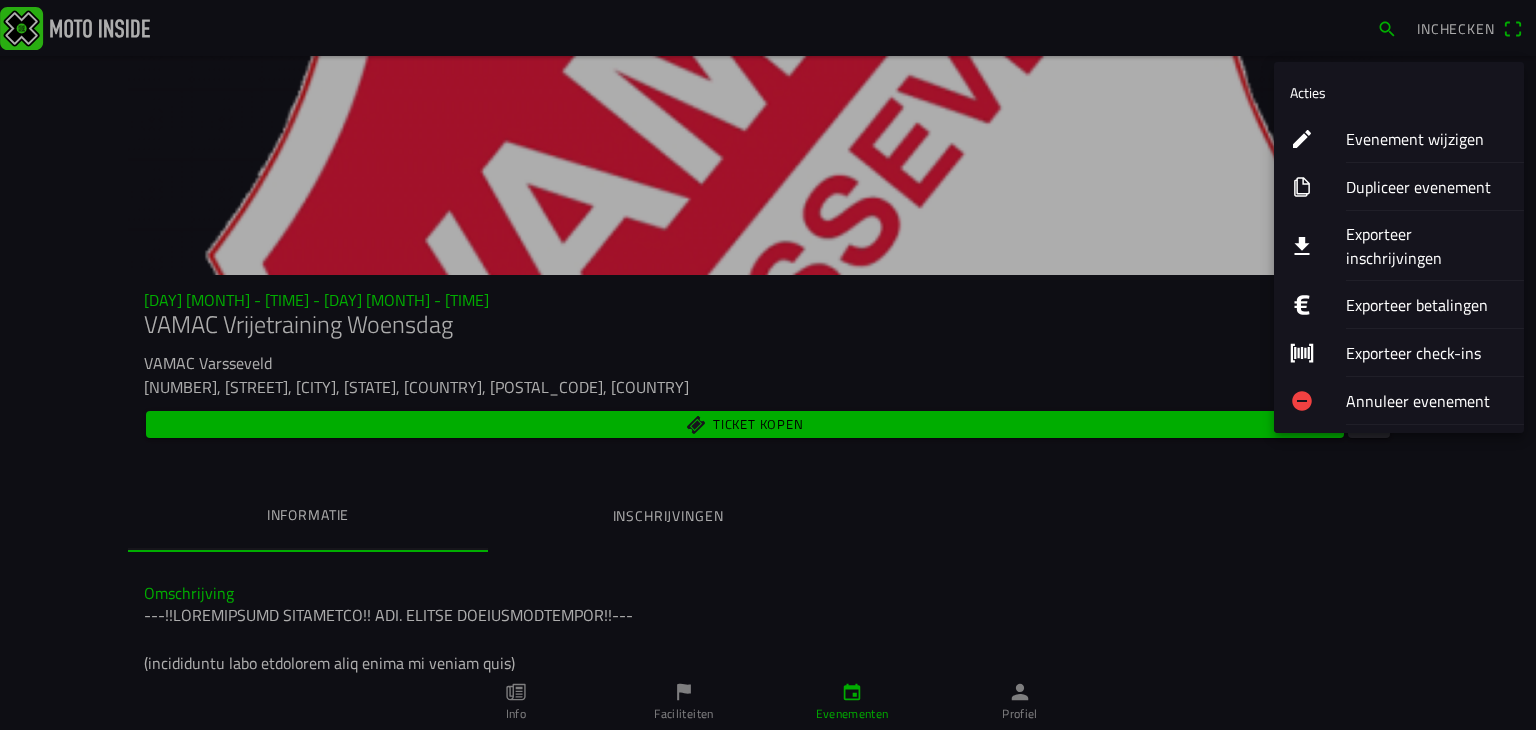 click on "Evenement wijzigen" 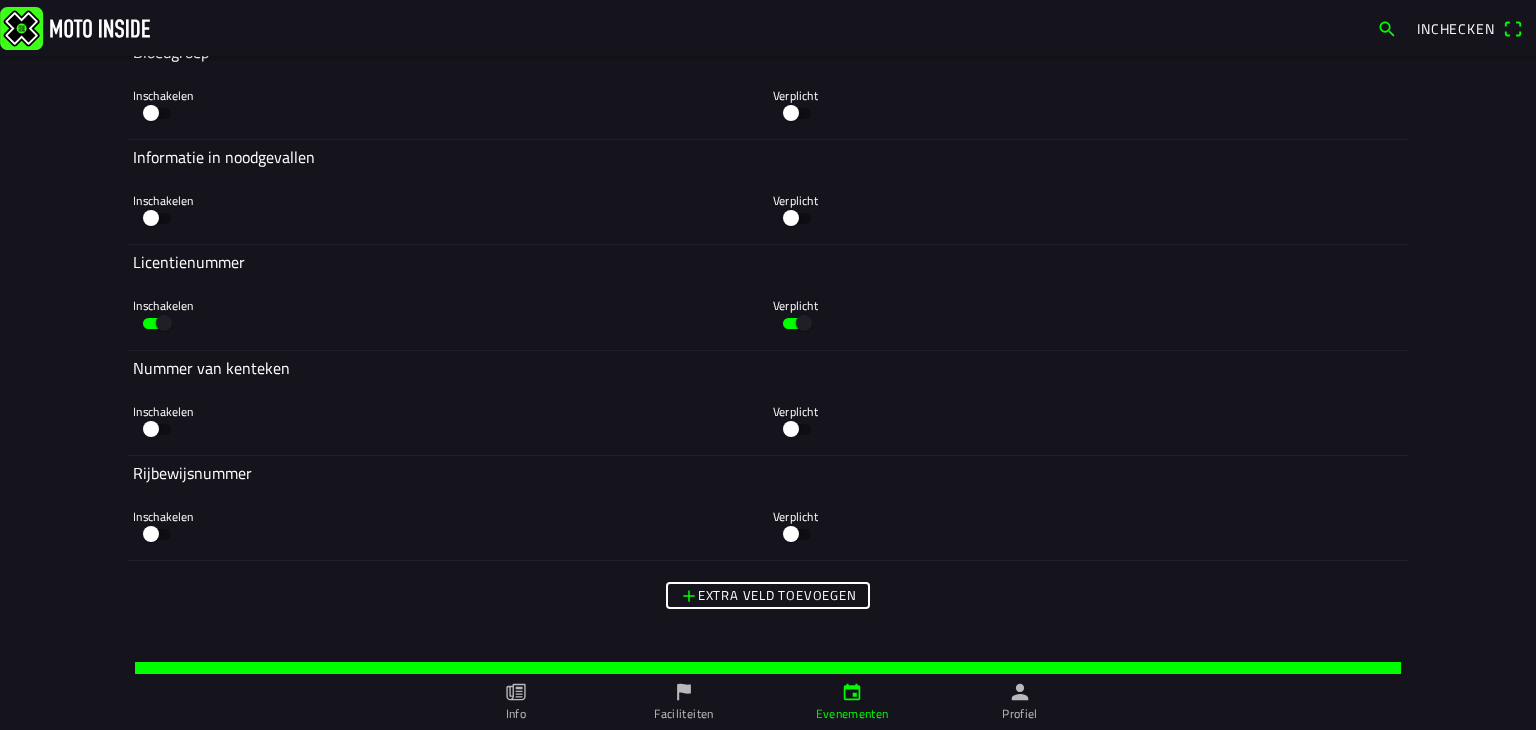 scroll, scrollTop: 5972, scrollLeft: 0, axis: vertical 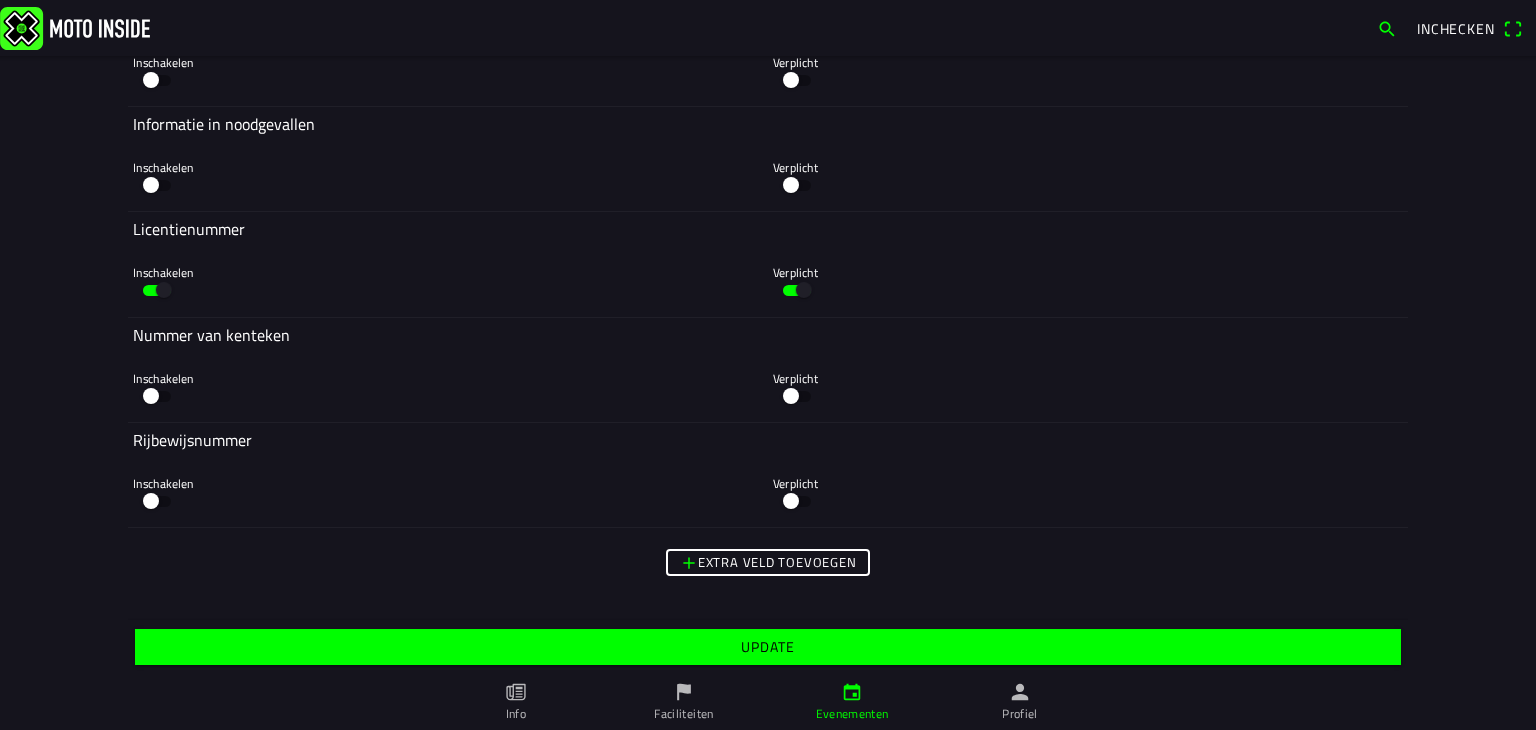 click on "Extra veld toevoegen" at bounding box center (0, 0) 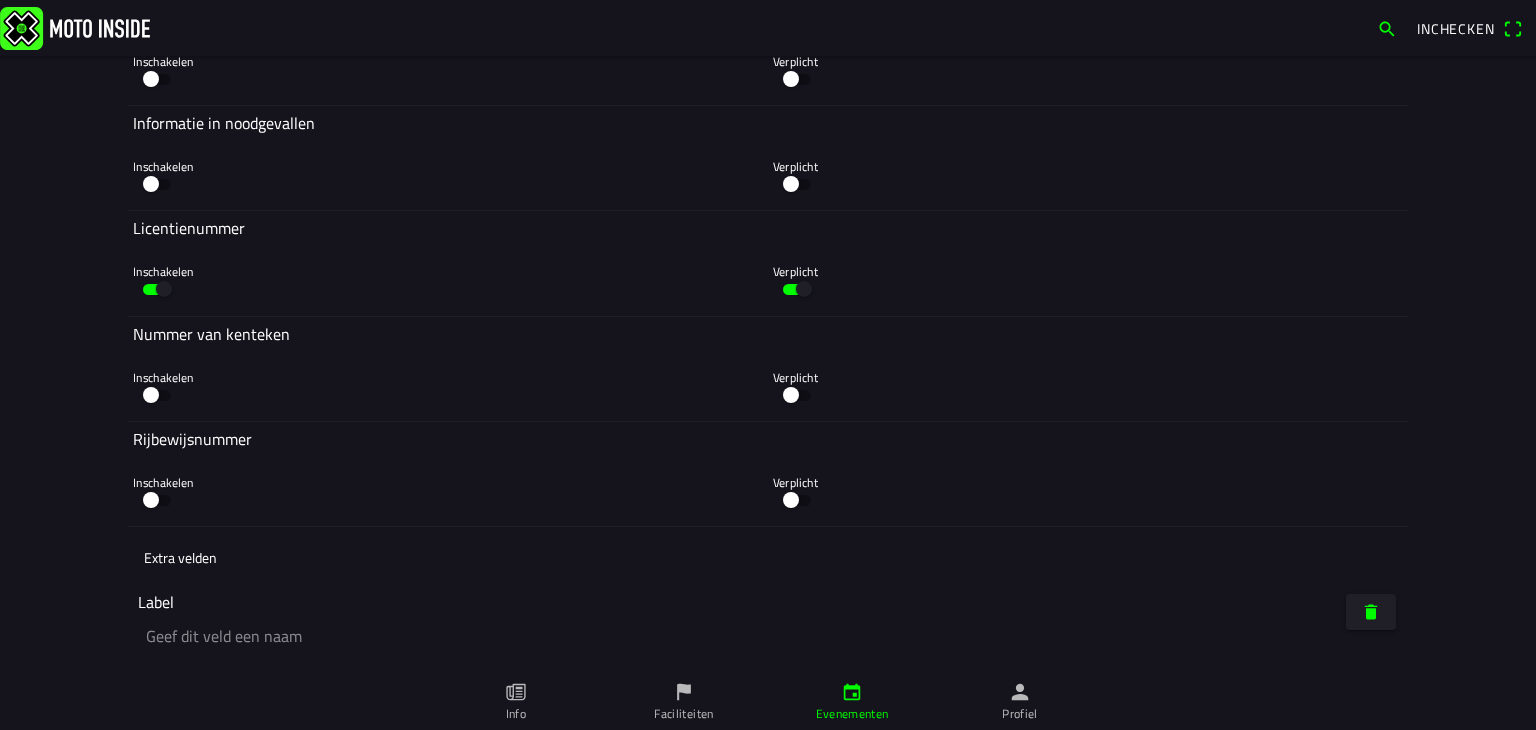 click on "Extra velden" at bounding box center [180, 557] 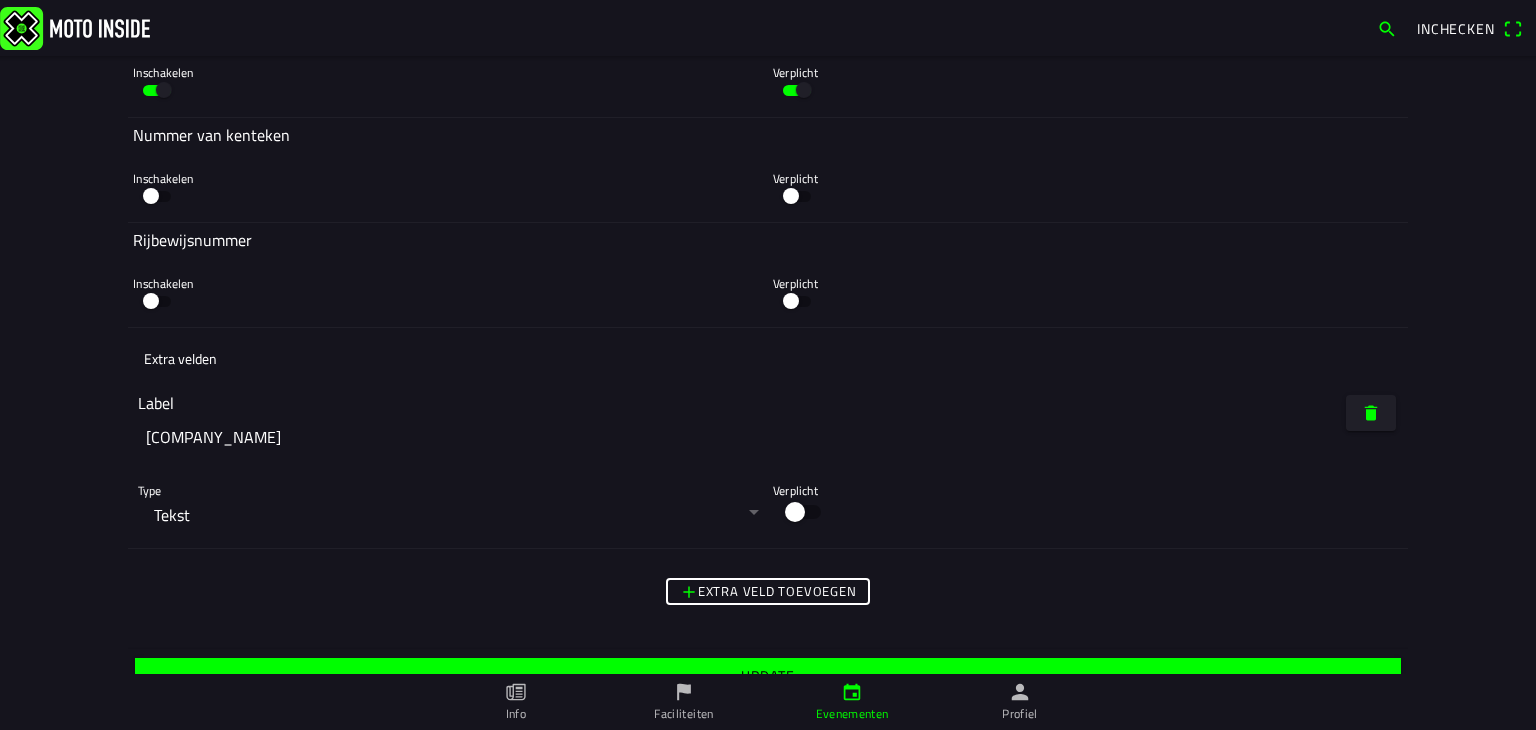 scroll, scrollTop: 6200, scrollLeft: 0, axis: vertical 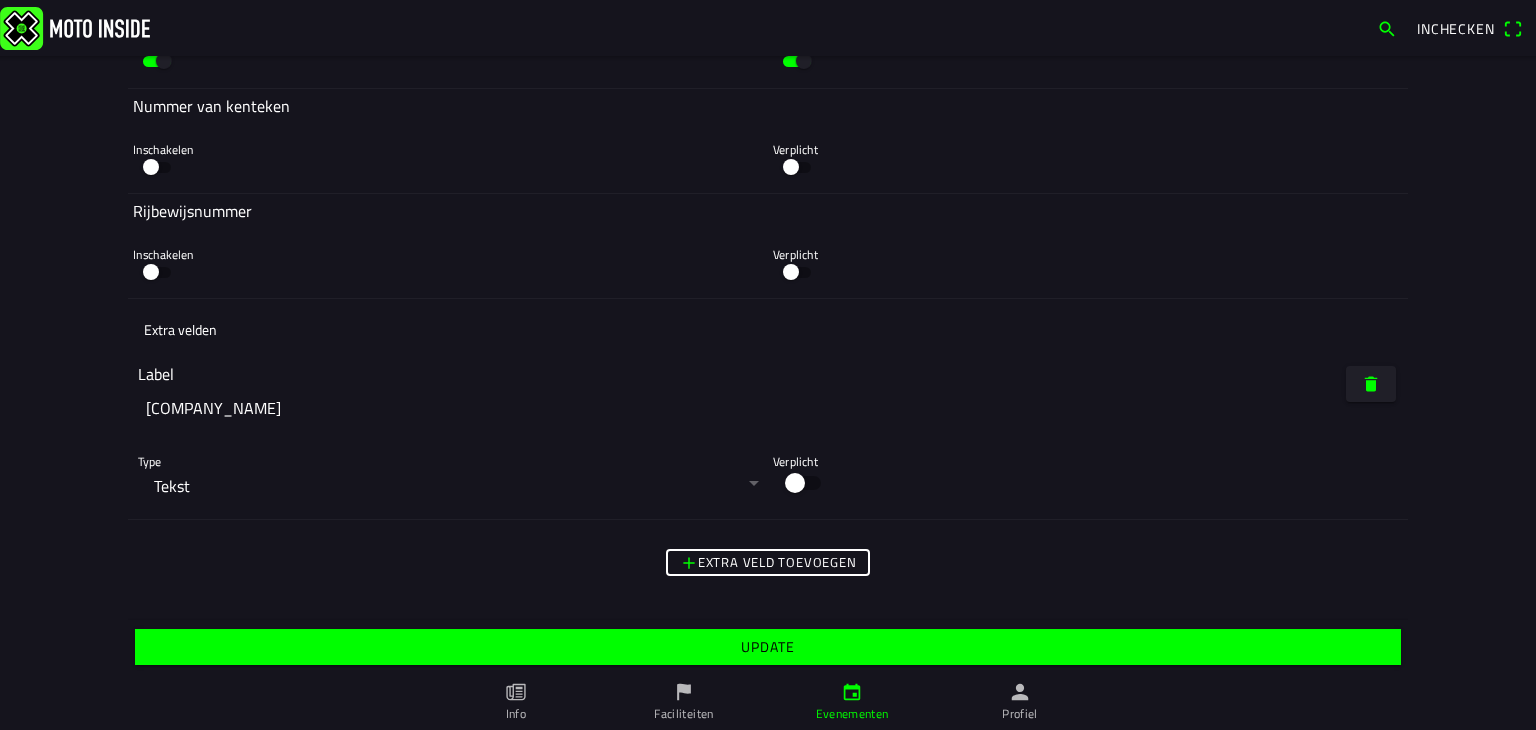 type on "[COMPANY_NAME]" 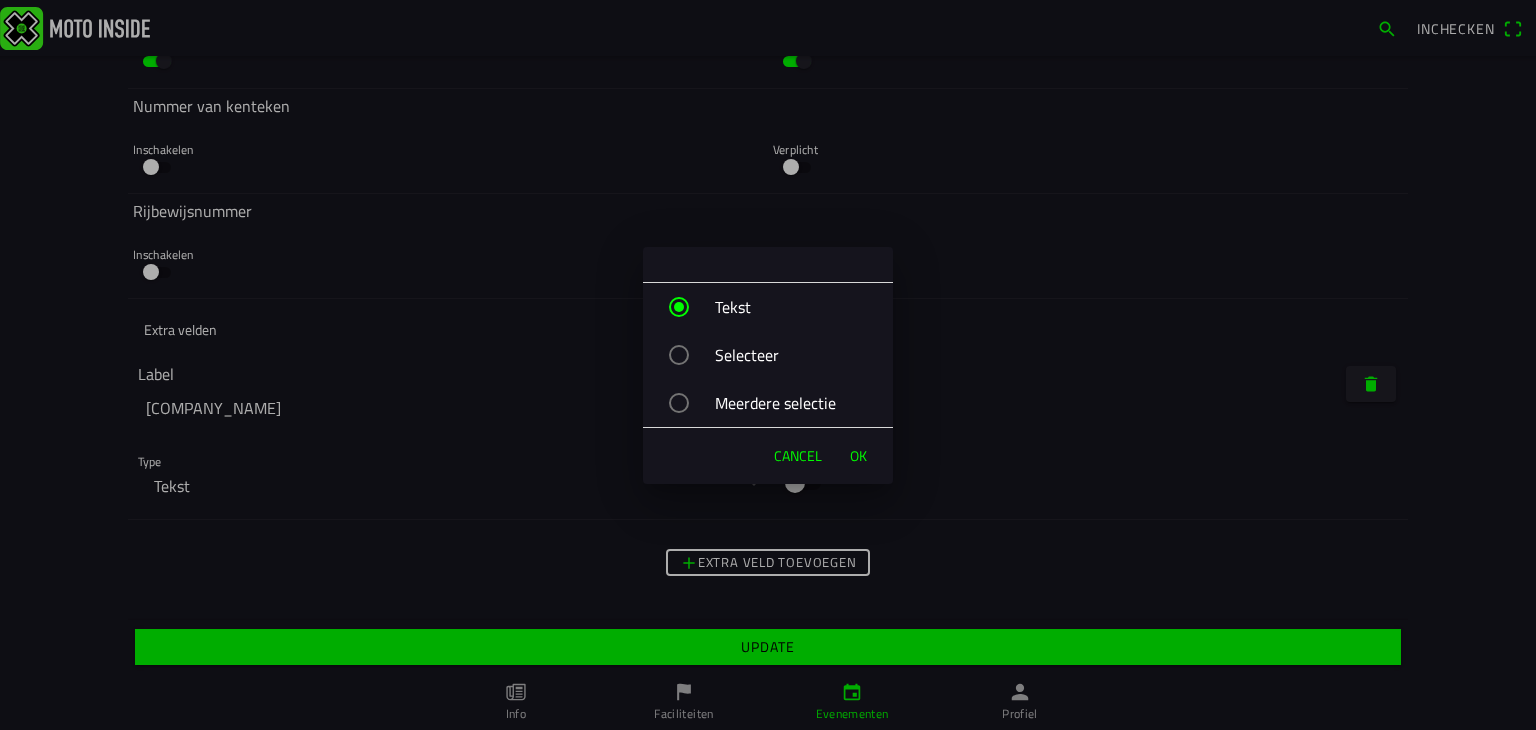 click at bounding box center (679, 403) 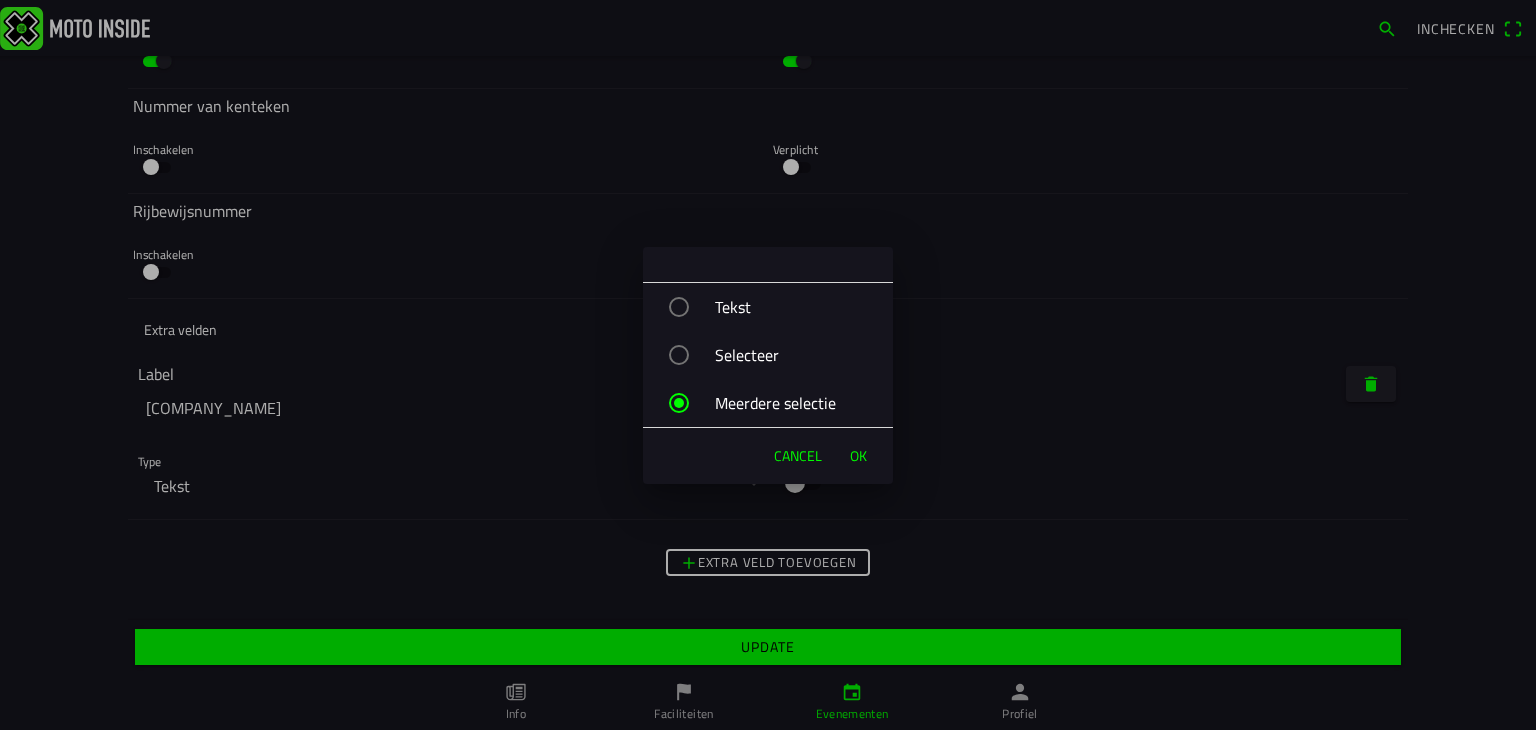 click on "OK" at bounding box center [858, 456] 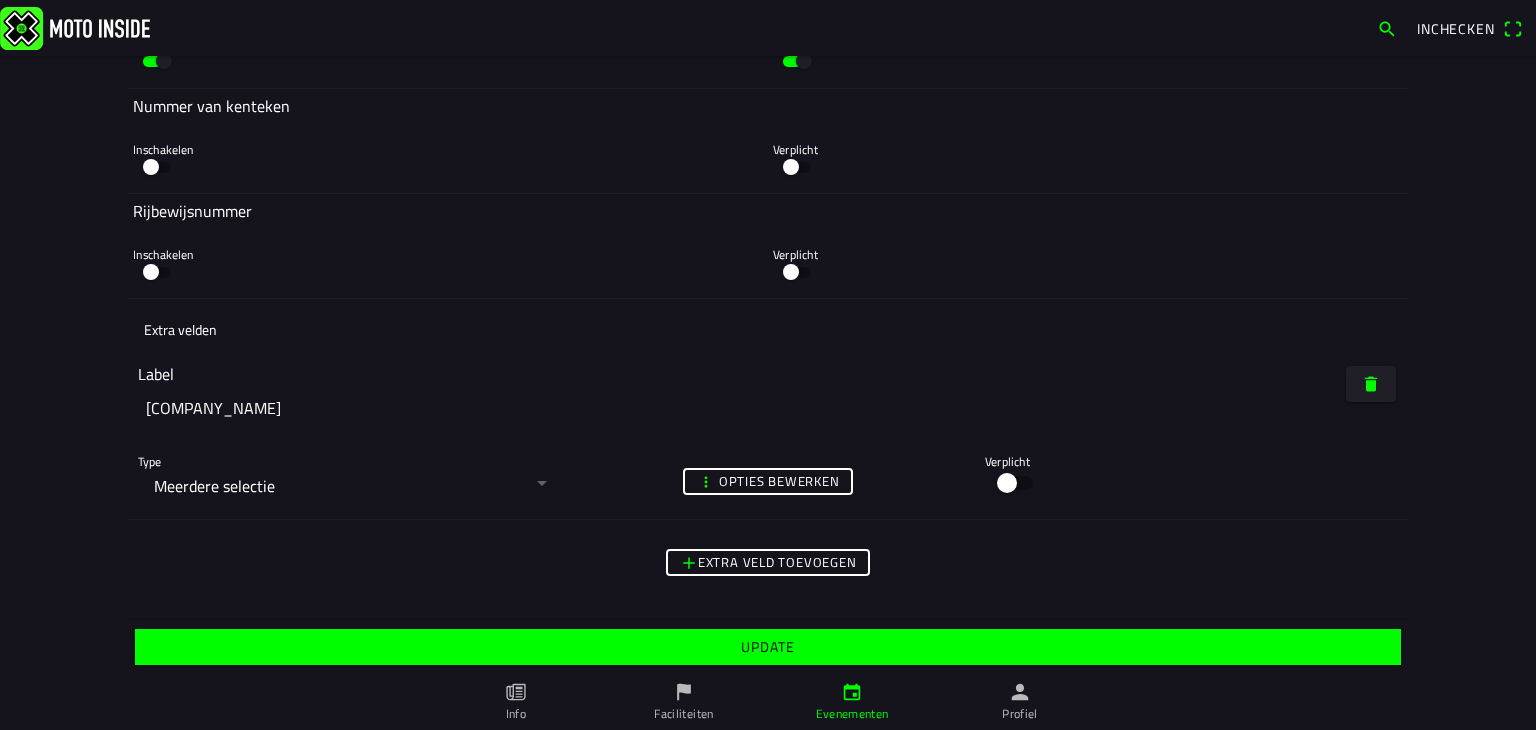 click on "Opties bewerken" 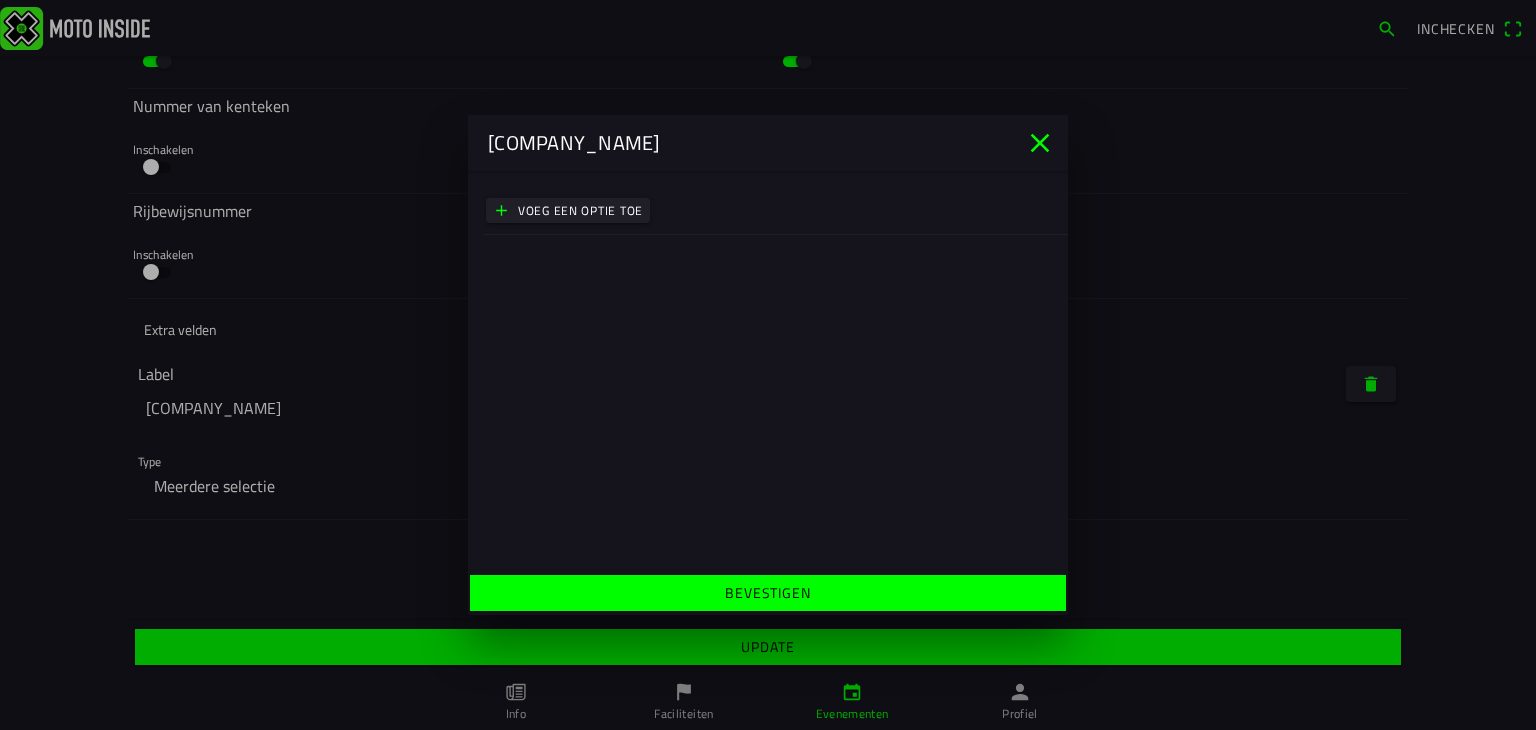 click on "Voeg een optie toe" 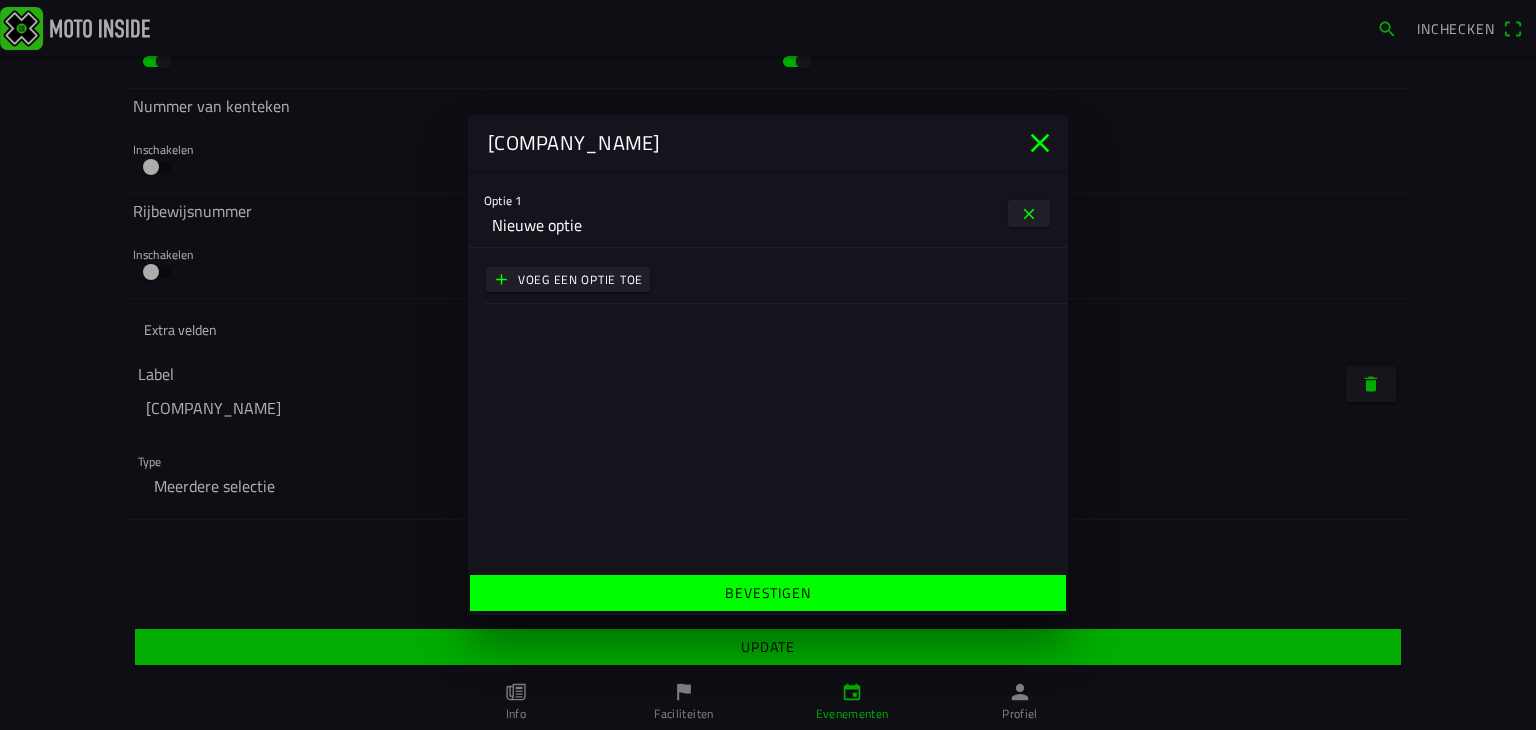 click on "Nieuwe optie" 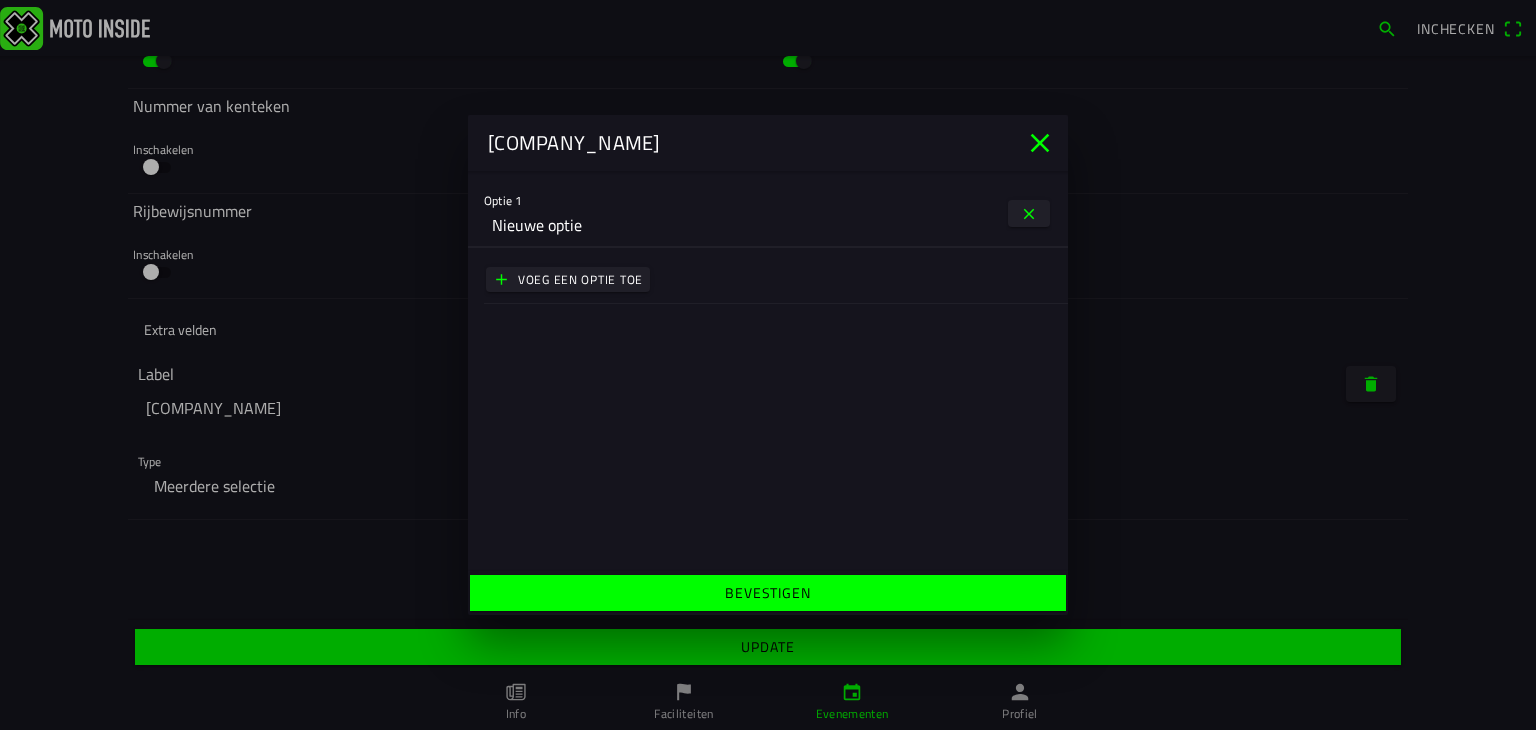 drag, startPoint x: 560, startPoint y: 230, endPoint x: 431, endPoint y: 226, distance: 129.062 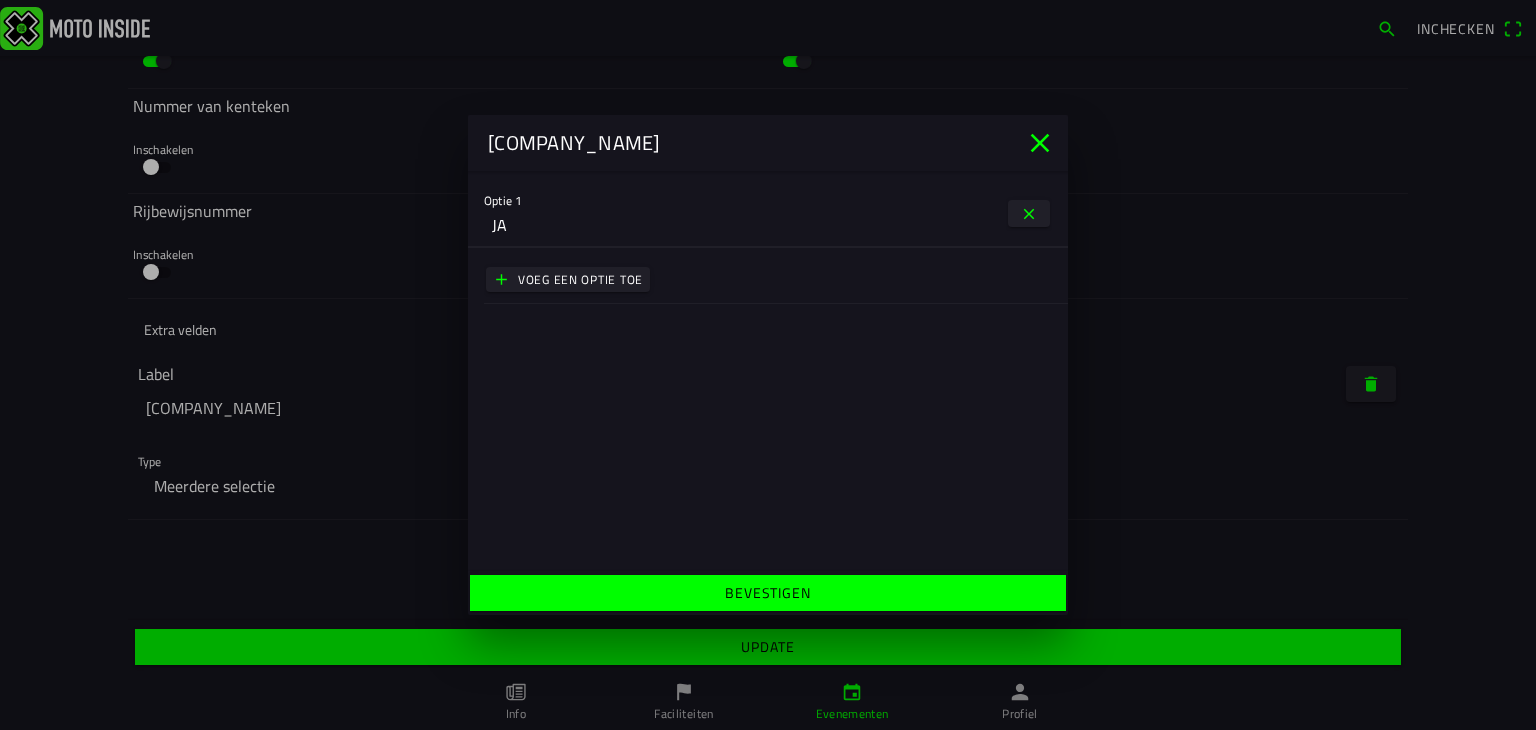 type on "JA" 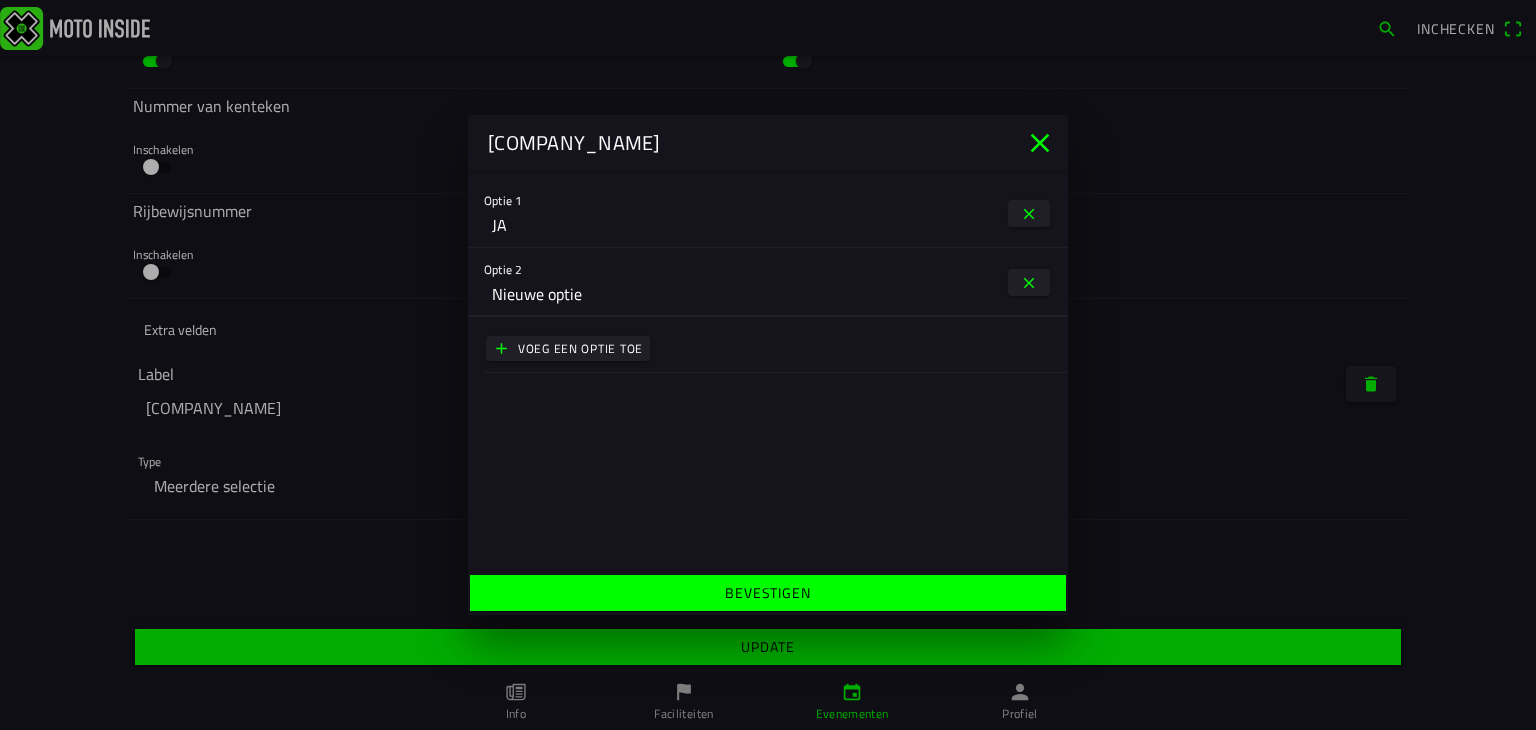 click on "Nieuwe optie" 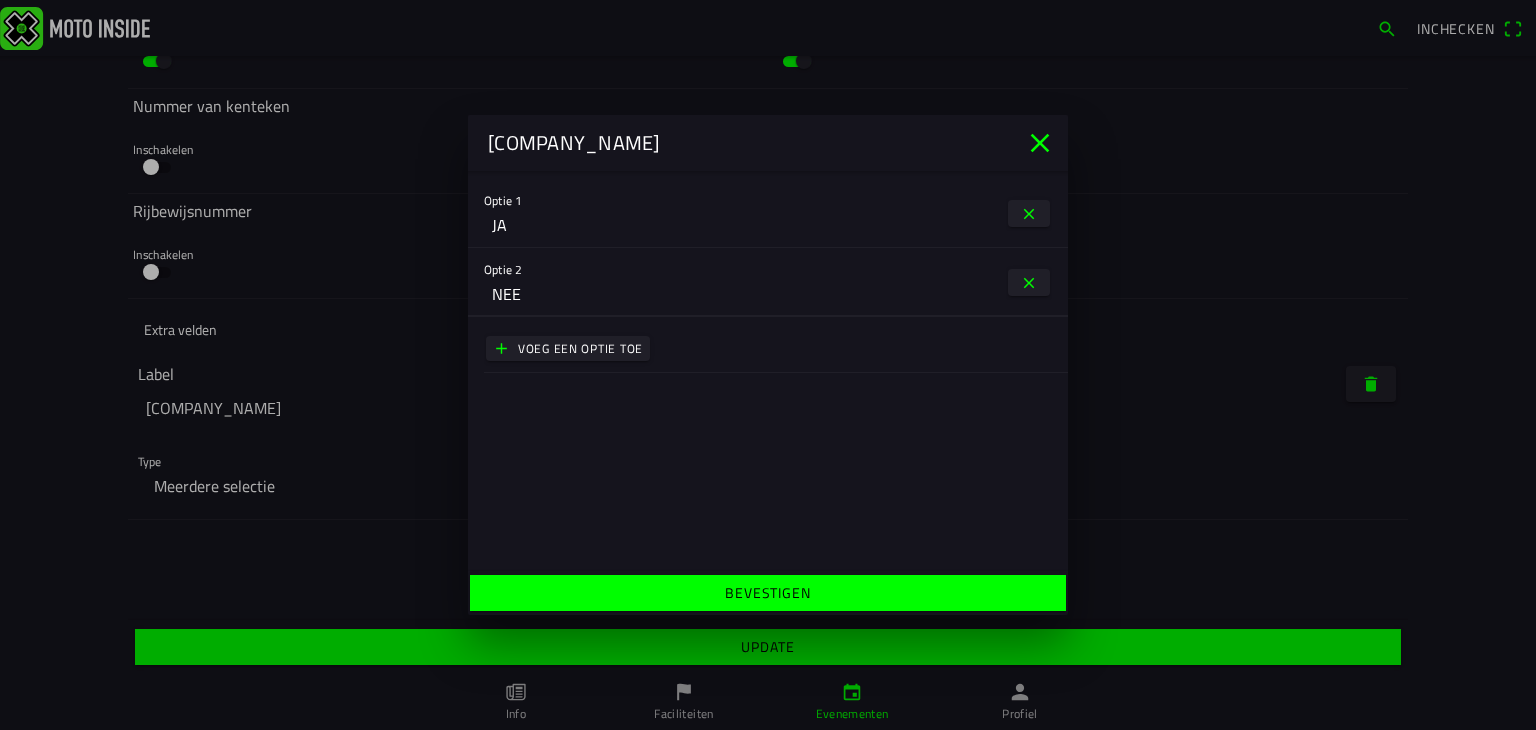 type on "NEE" 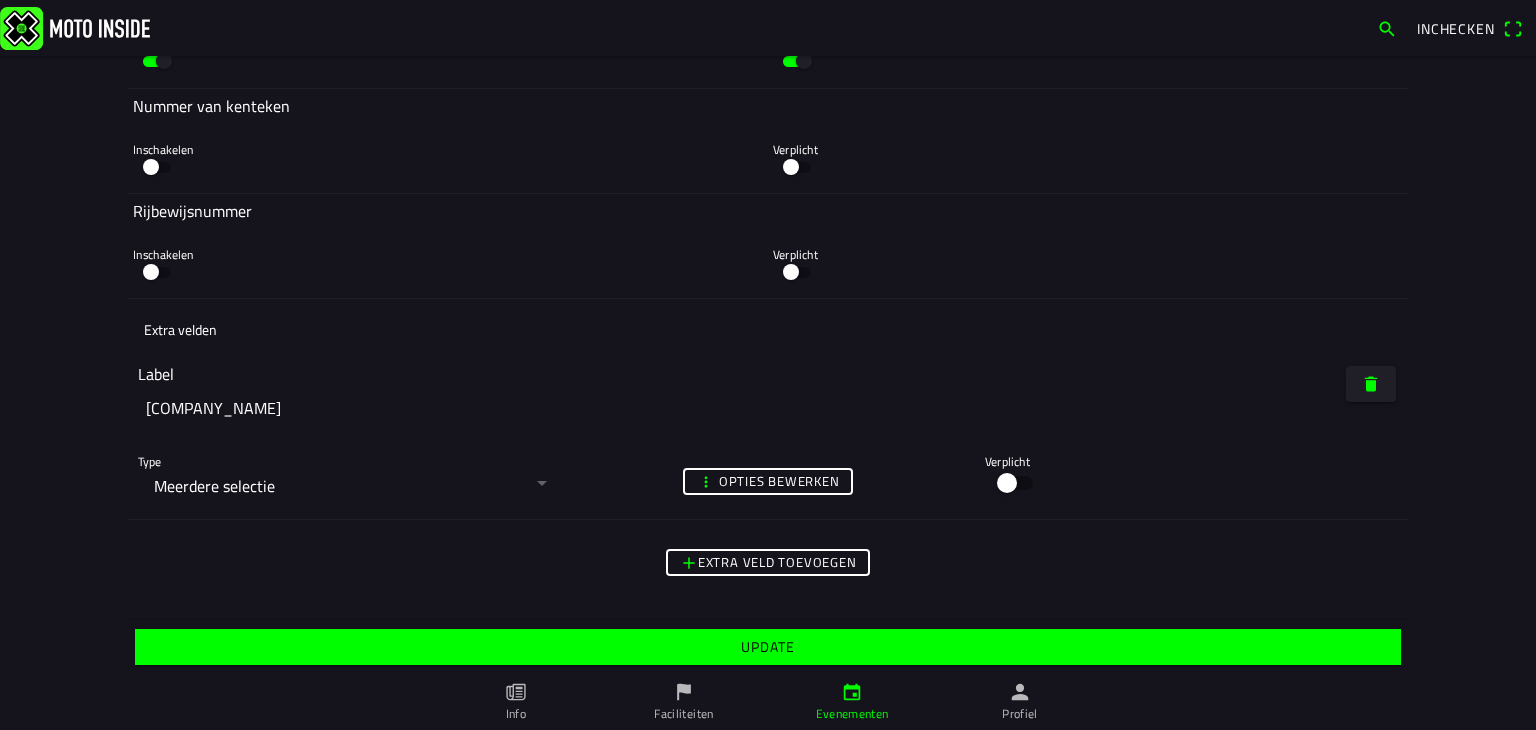 click 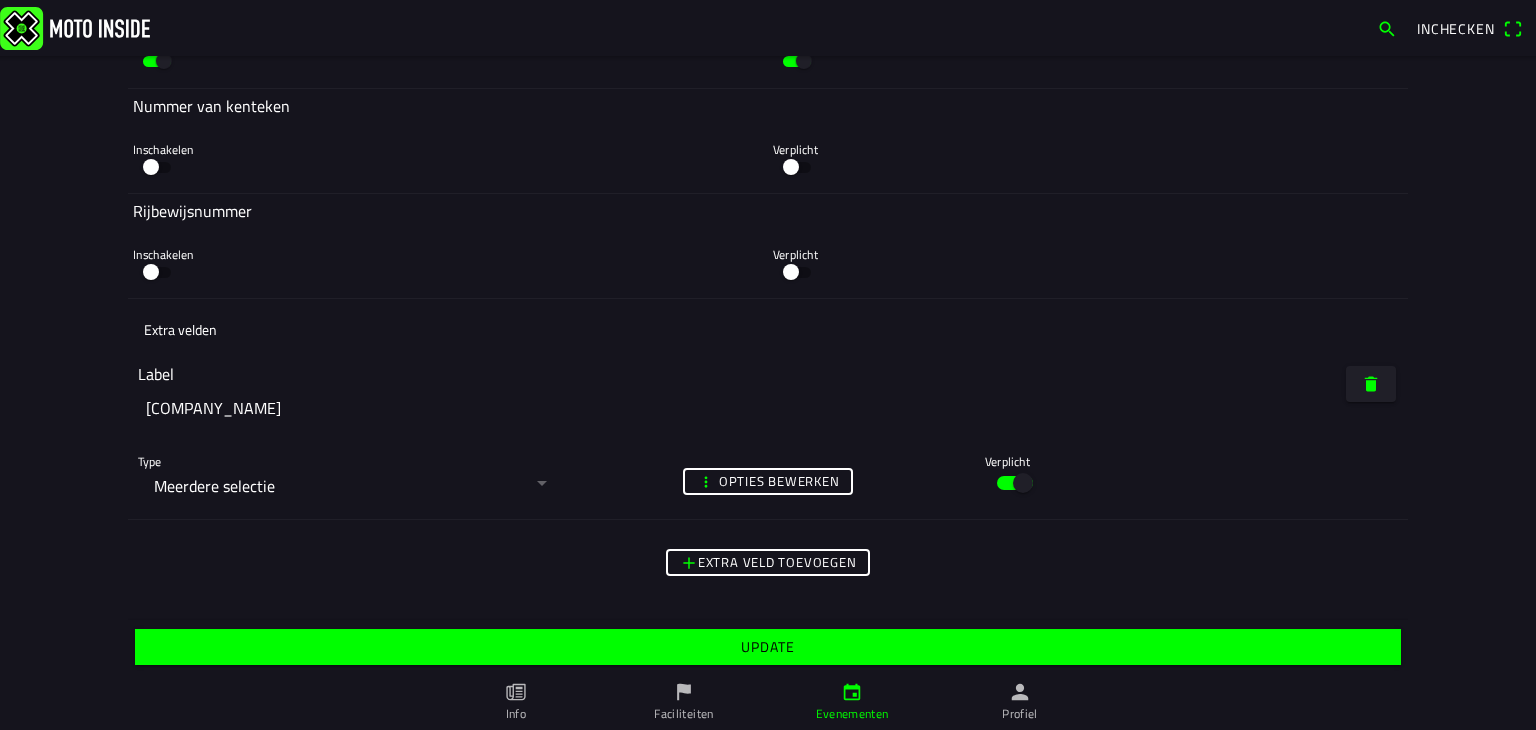click on "Update" 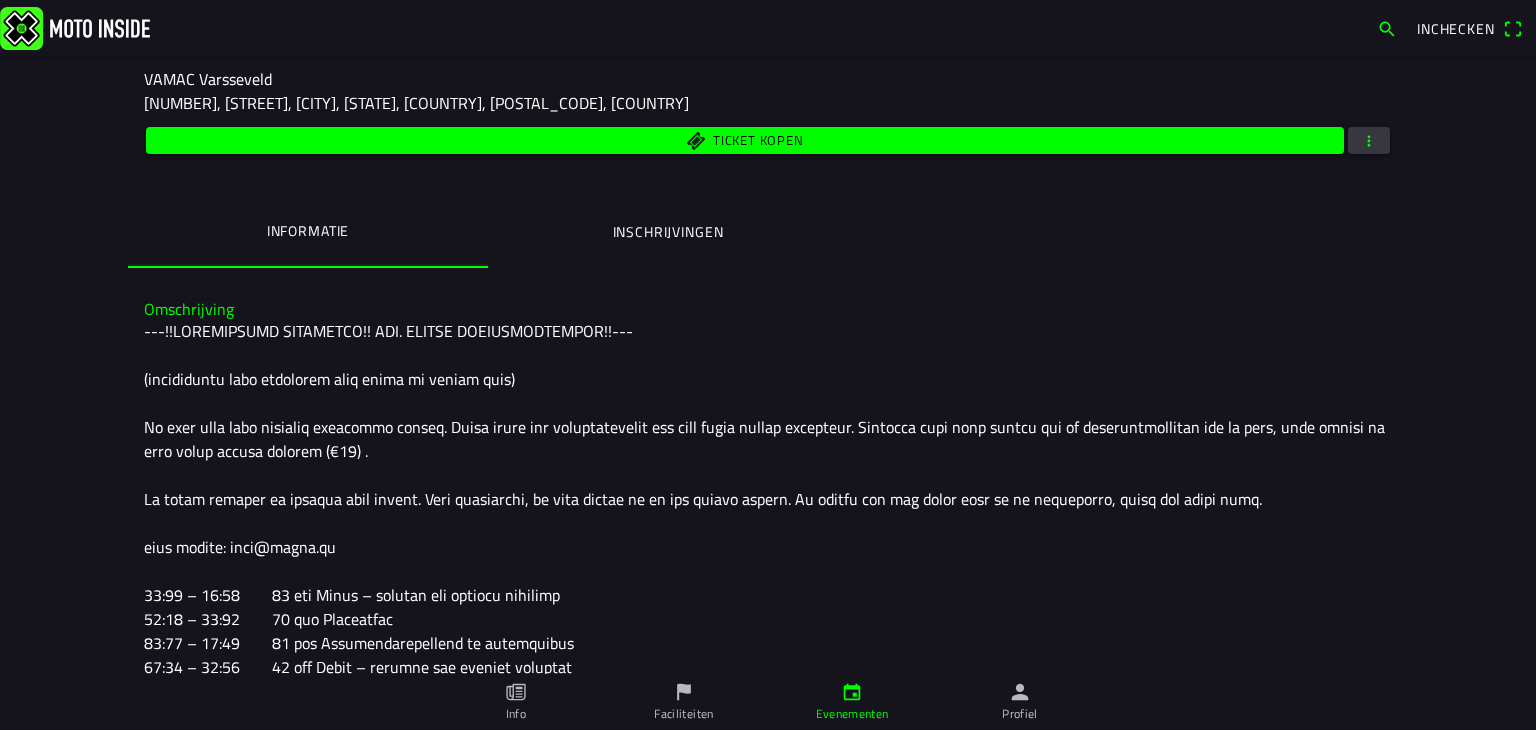 scroll, scrollTop: 0, scrollLeft: 0, axis: both 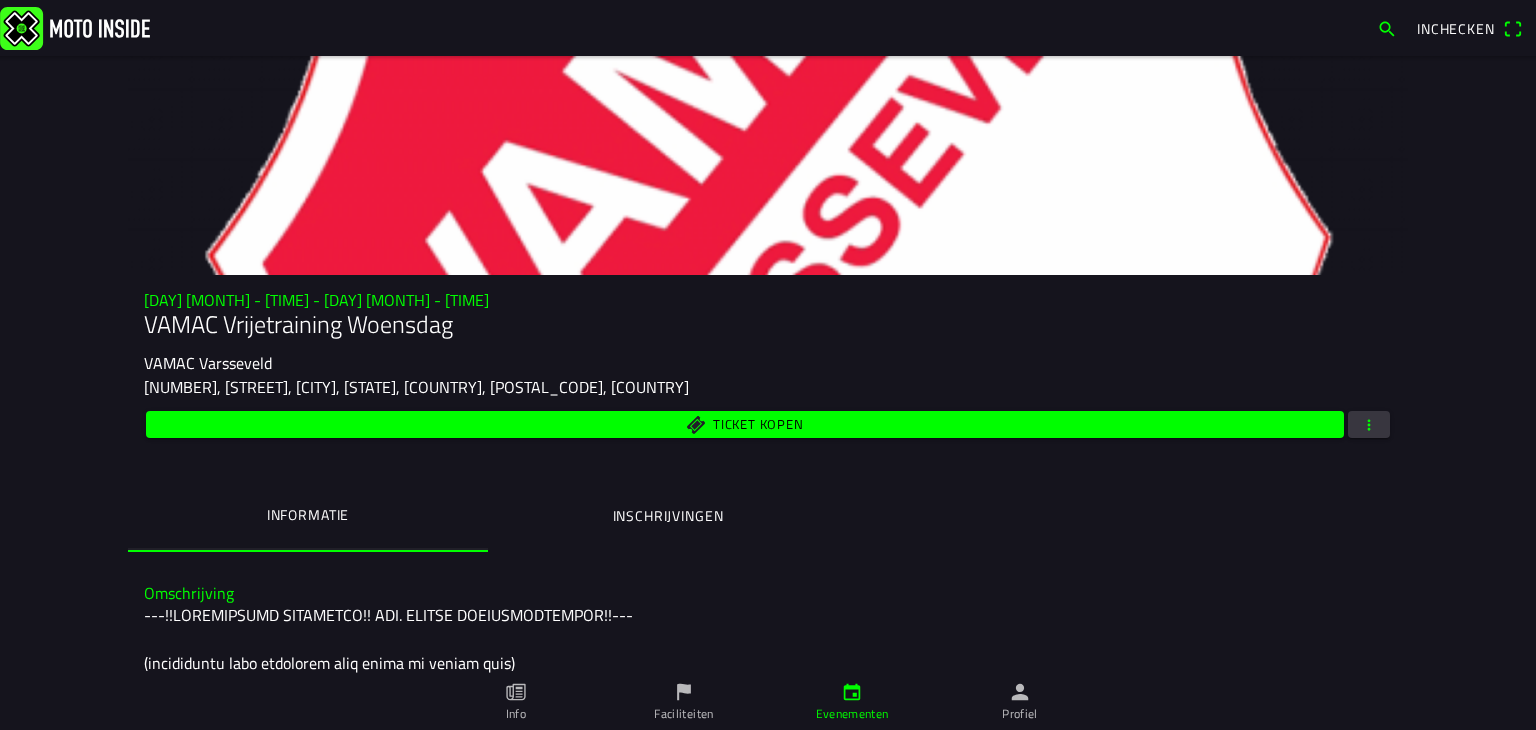click at bounding box center (1369, 424) 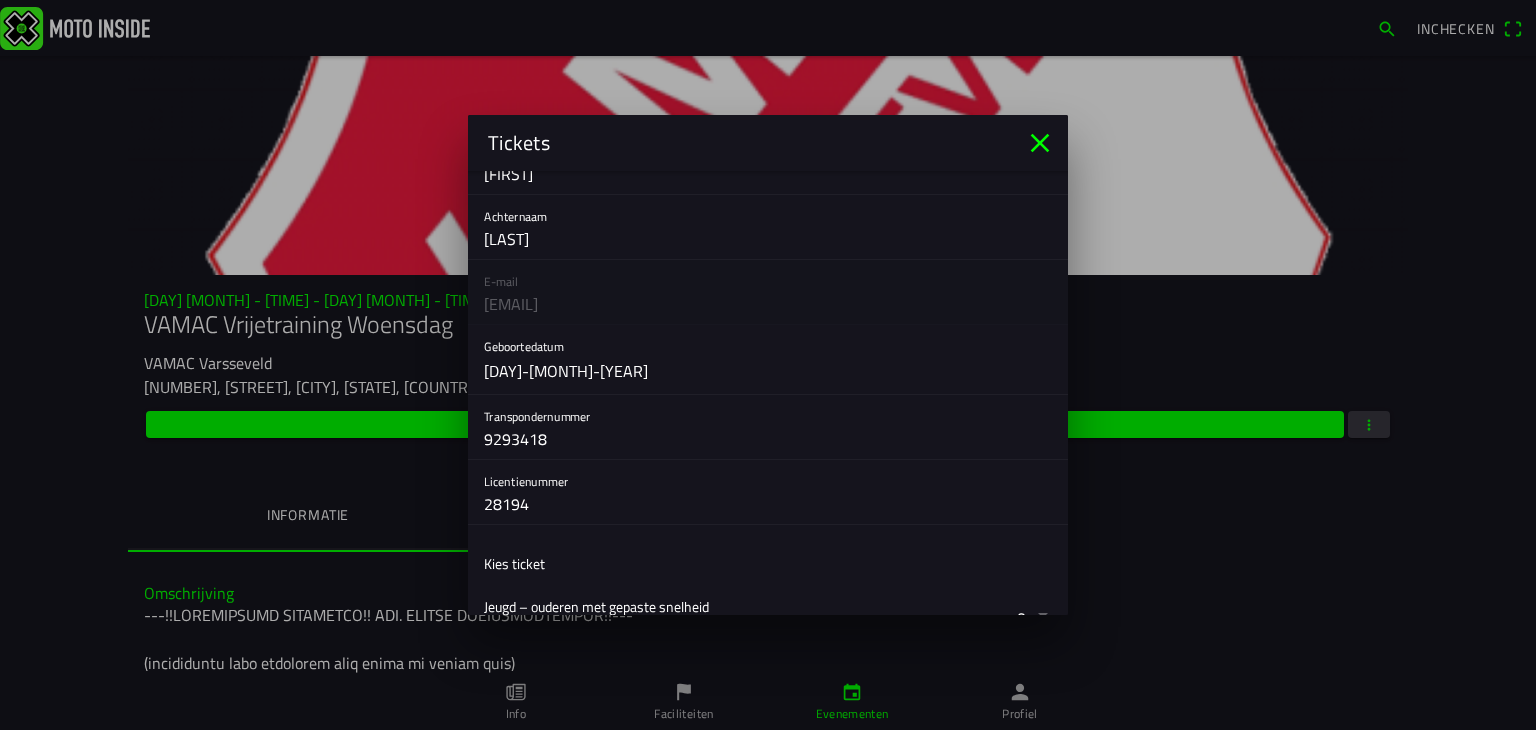 scroll, scrollTop: 494, scrollLeft: 0, axis: vertical 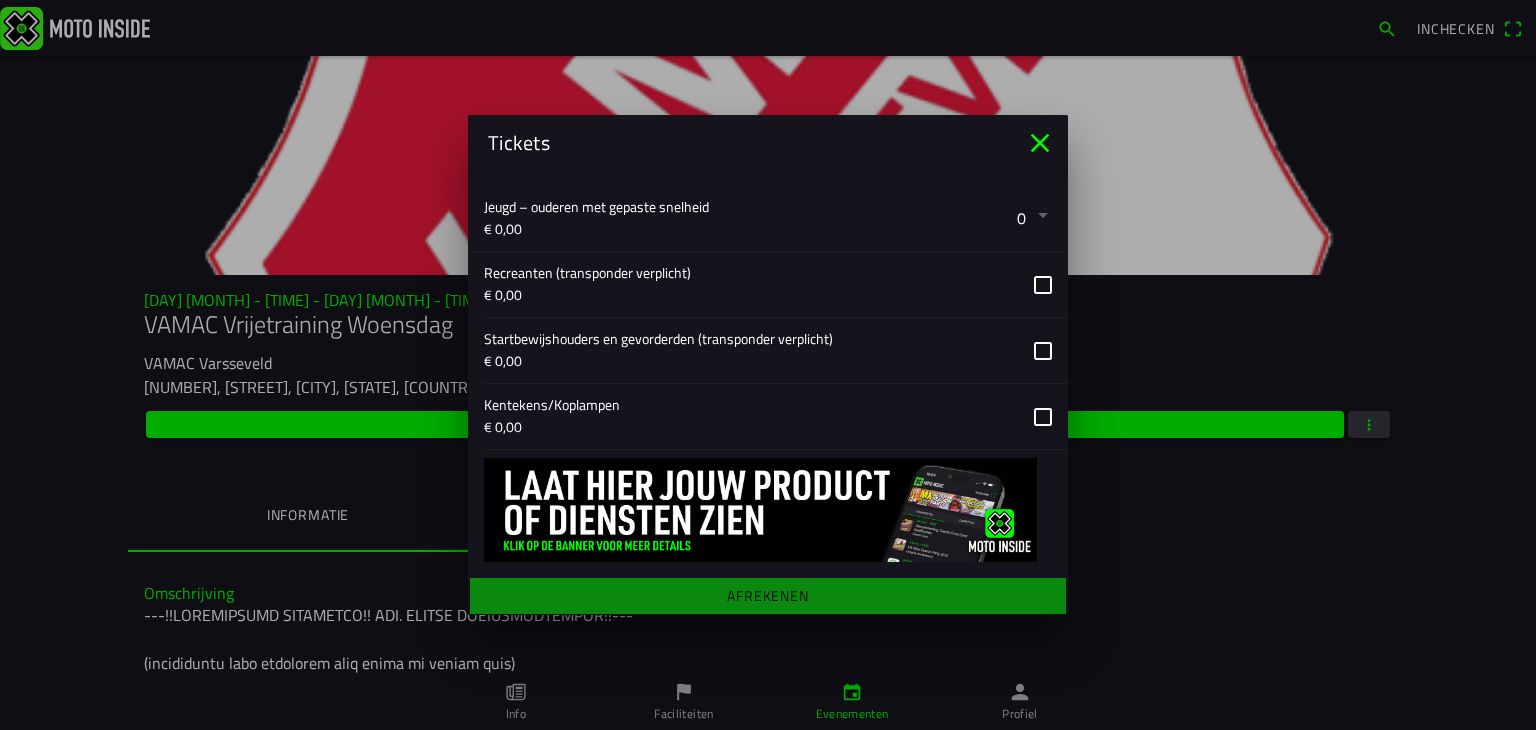 click 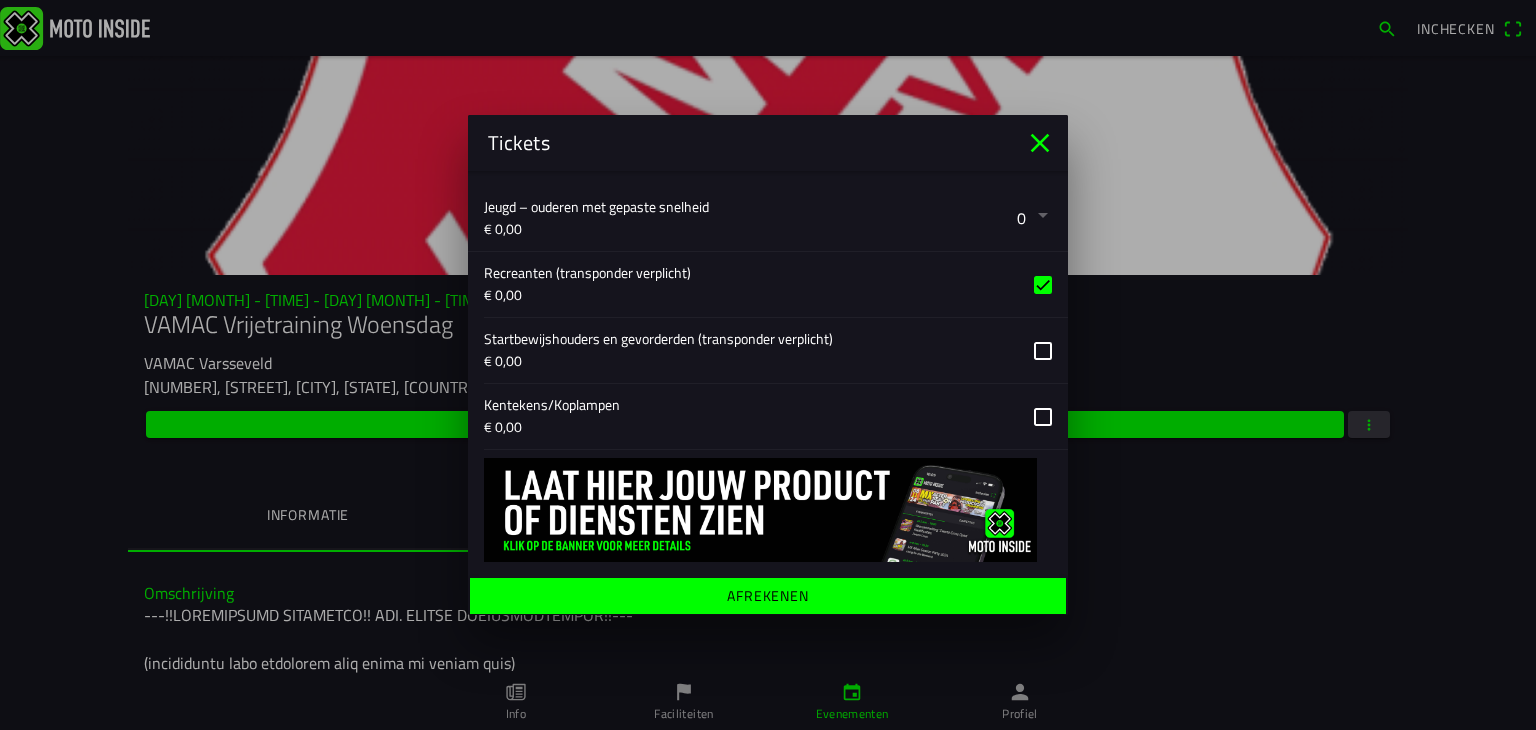 click on "Afrekenen" 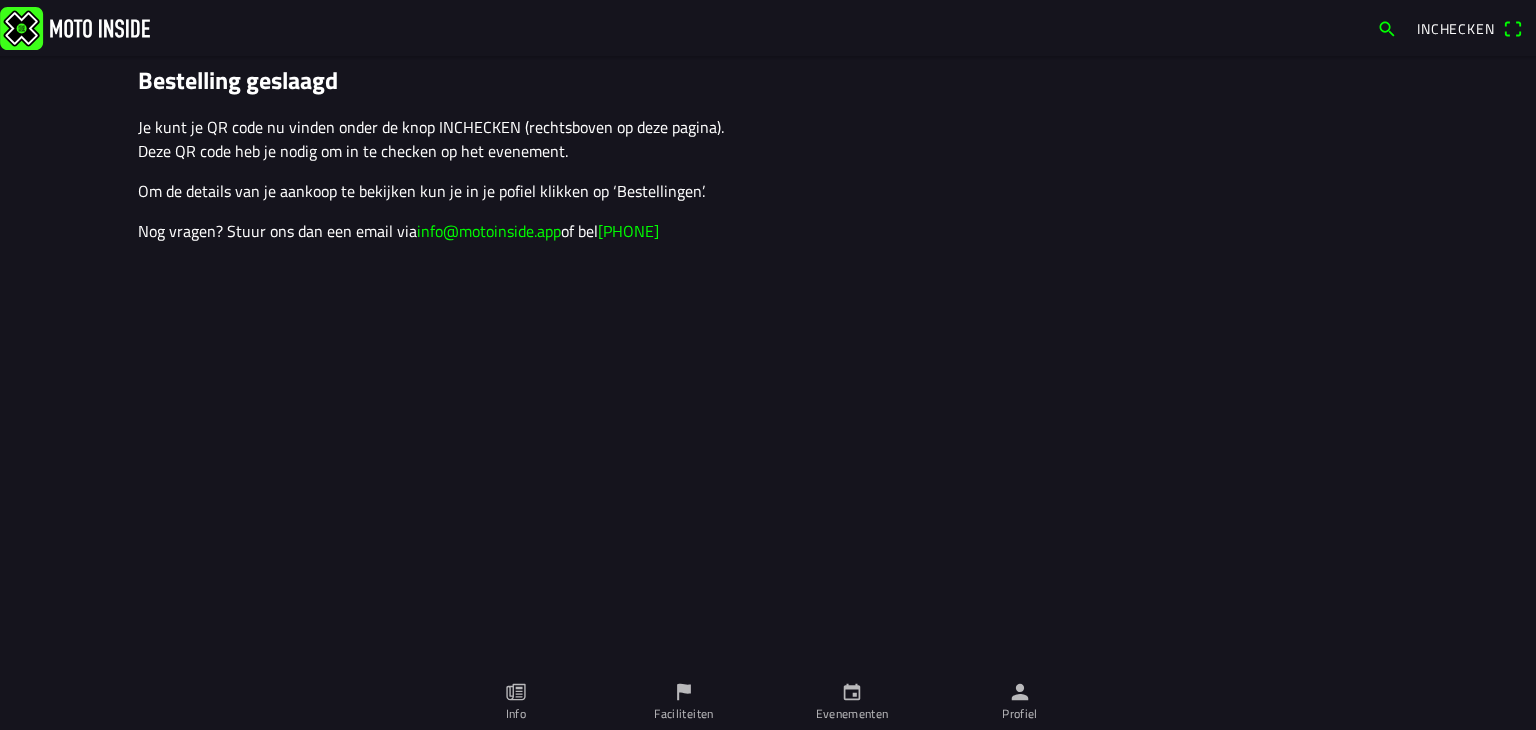 click on "Evenementen" 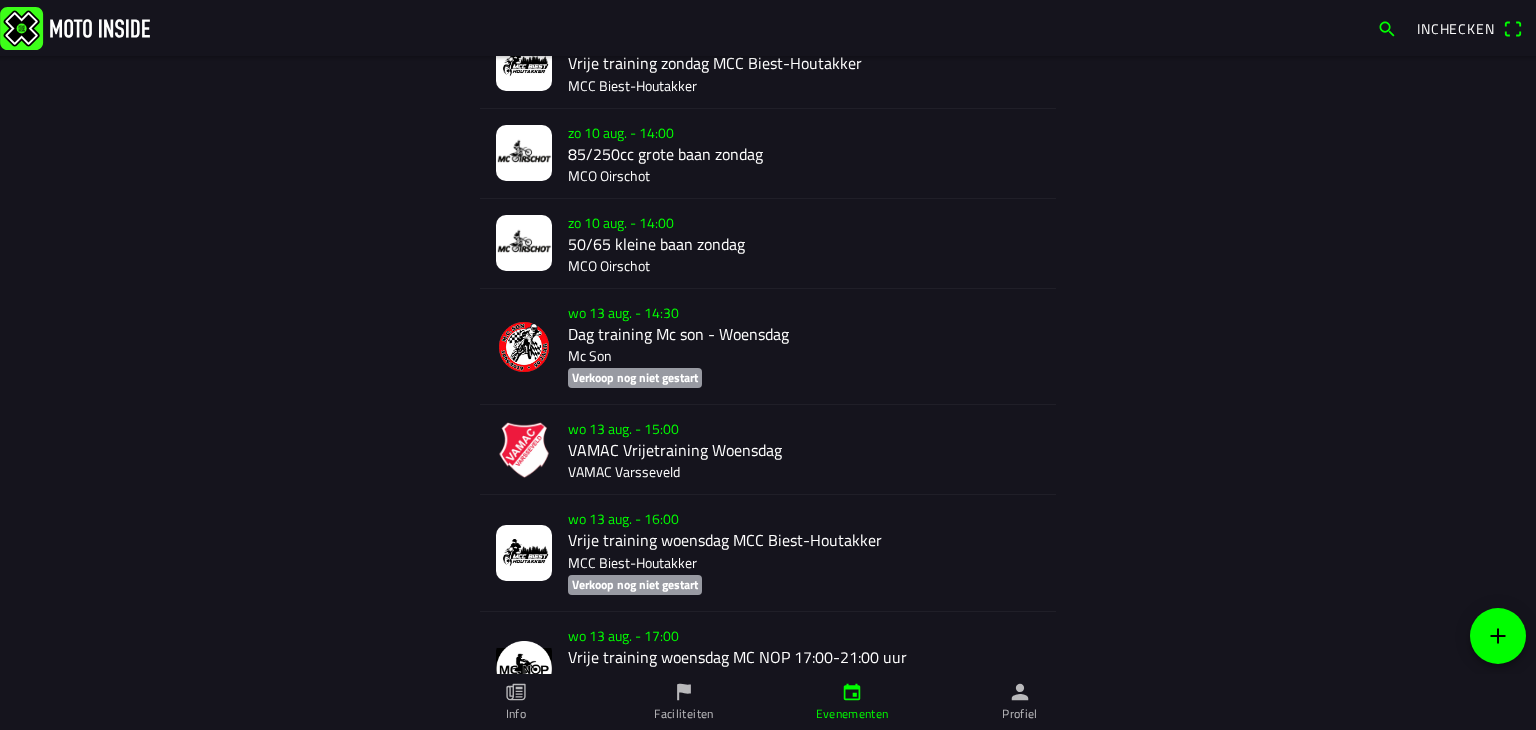 scroll, scrollTop: 1400, scrollLeft: 0, axis: vertical 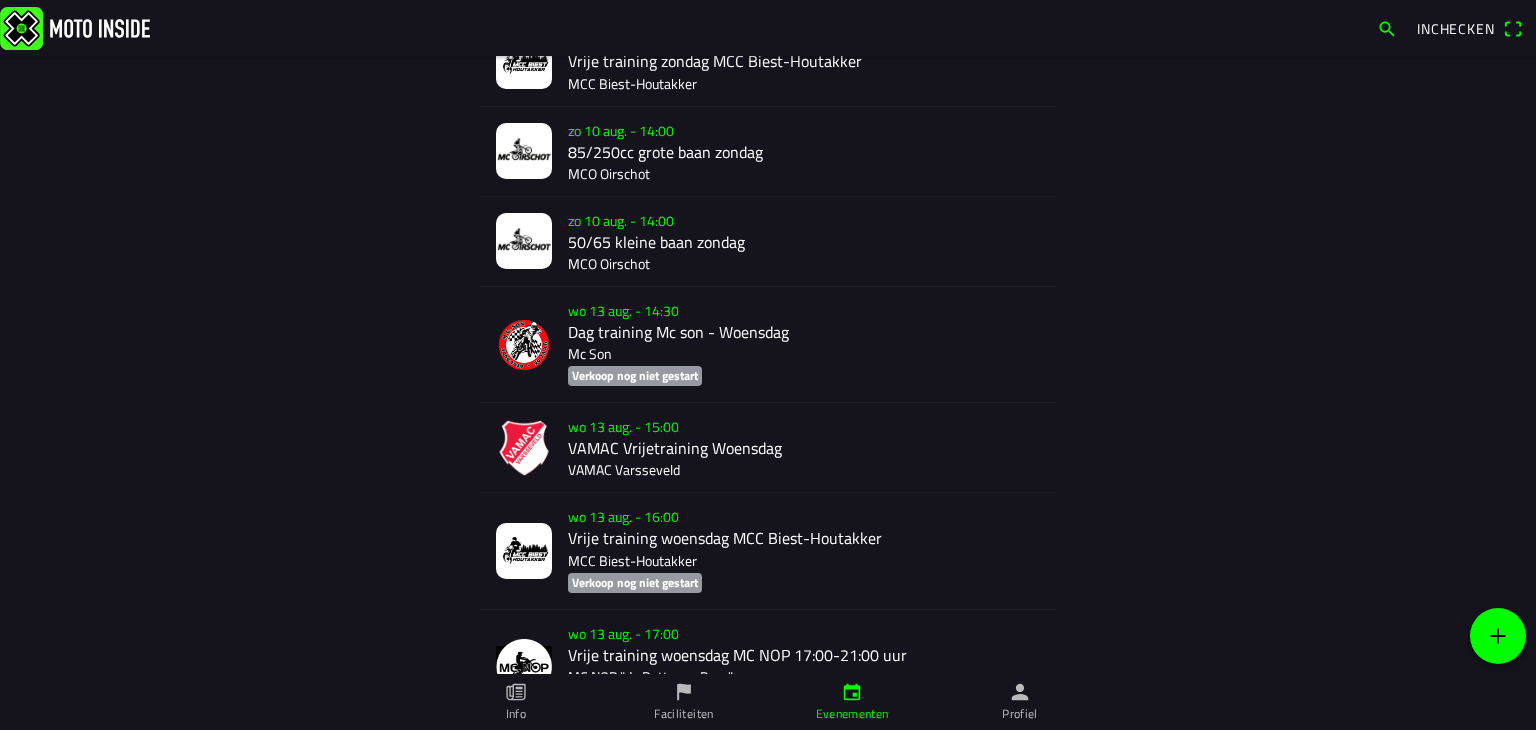 click on "[DAY] [MONTH] - [TIME]  [COMPANY_NAME] Vrijetraining [DAY] [COMPANY_NAME] [CITY]" 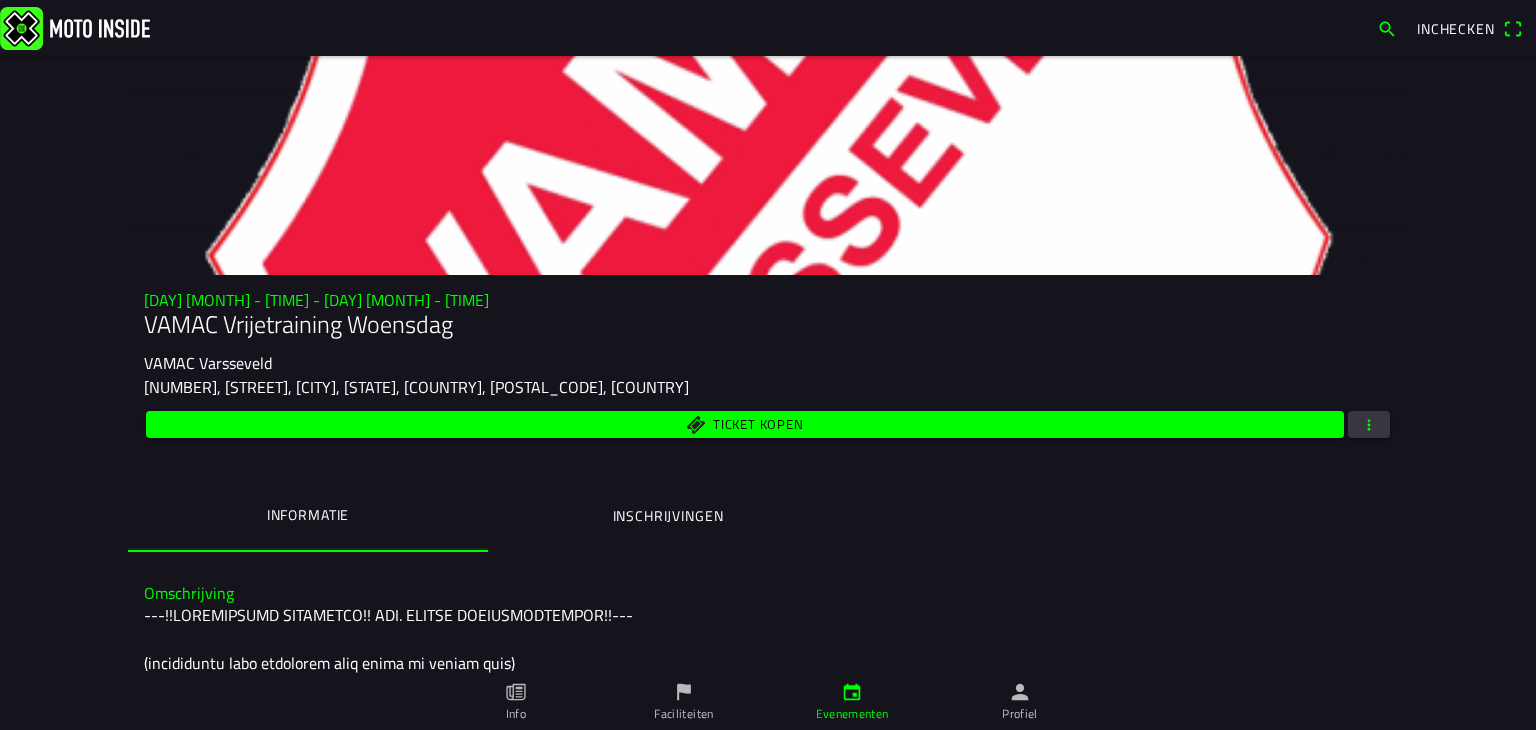 click at bounding box center [1369, 424] 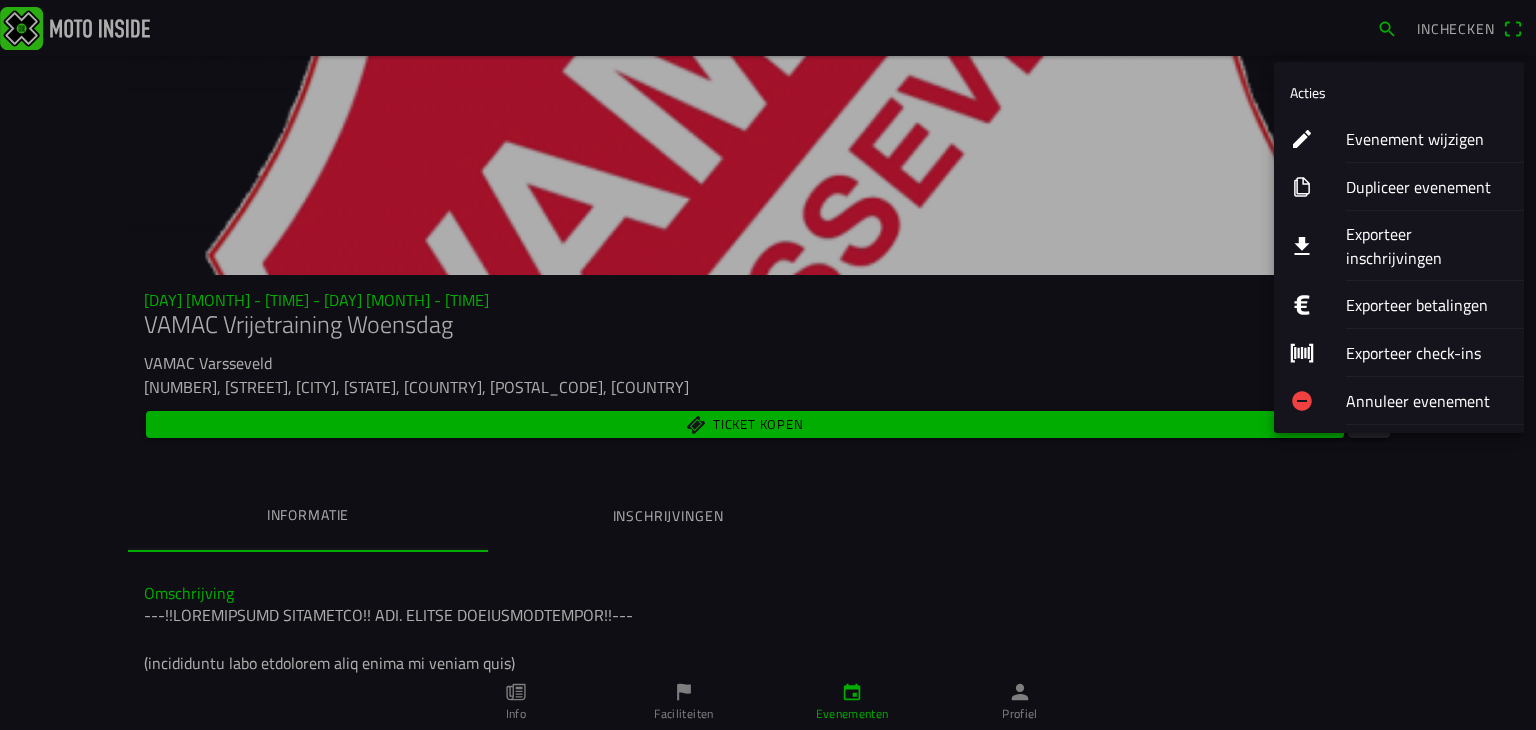 click on "Evenement wijzigen" 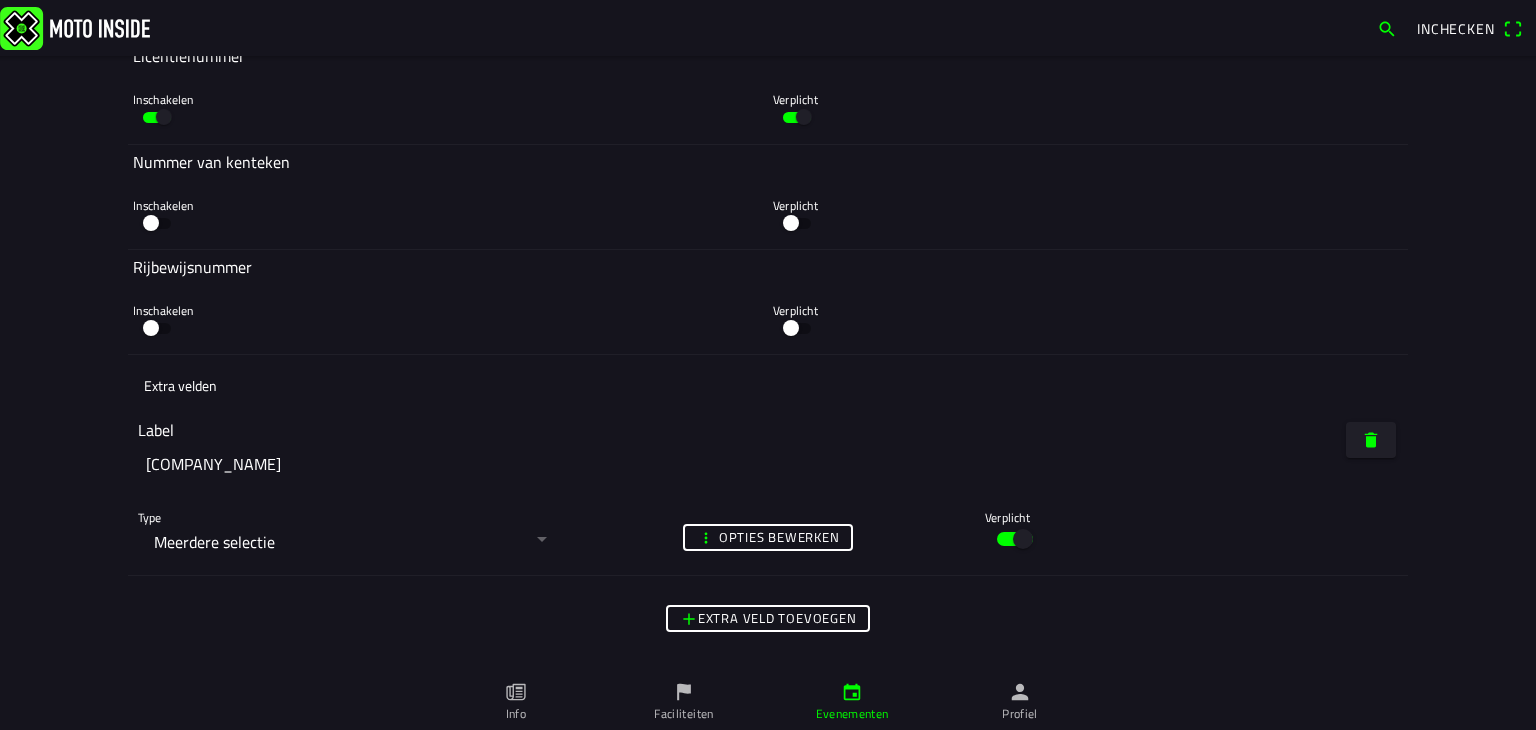 scroll, scrollTop: 6156, scrollLeft: 0, axis: vertical 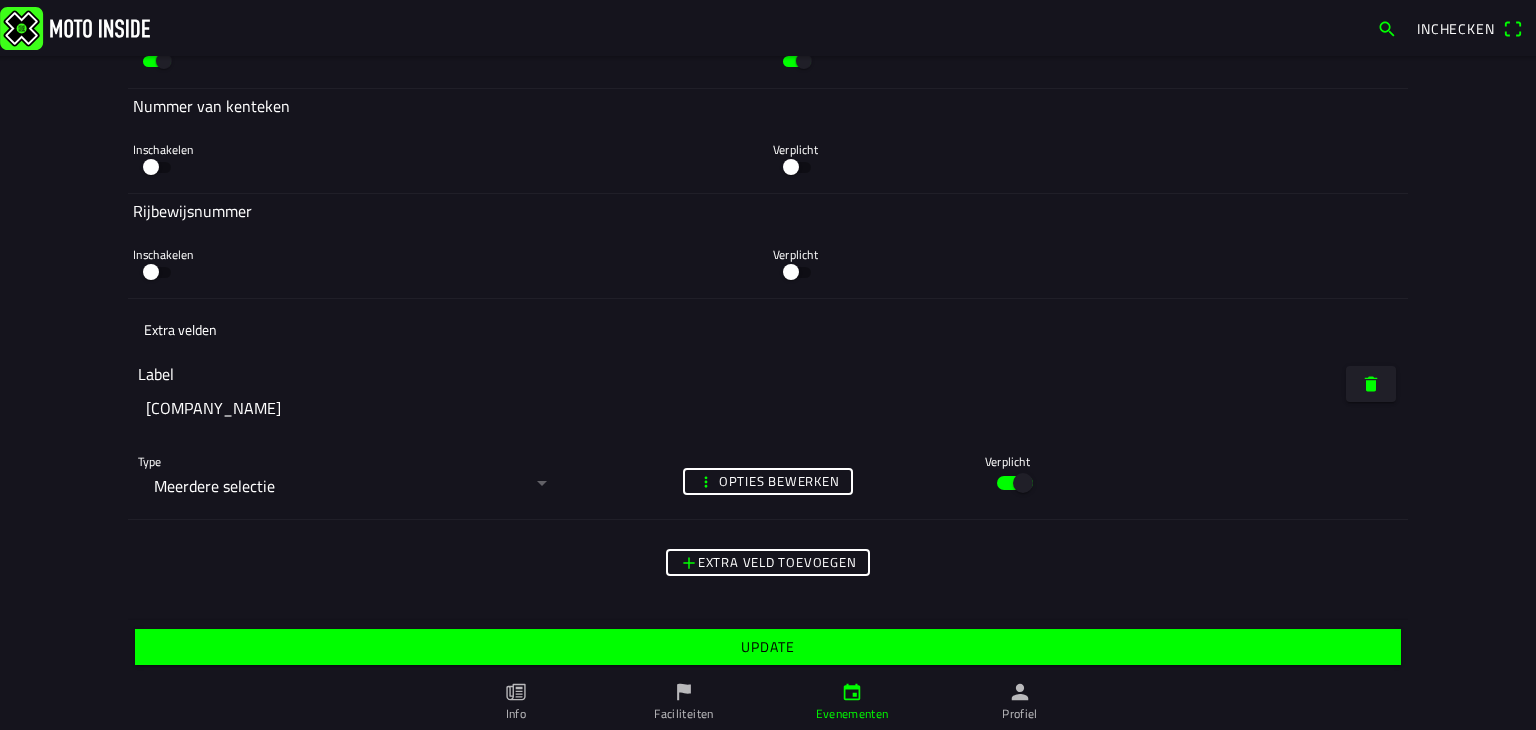 click 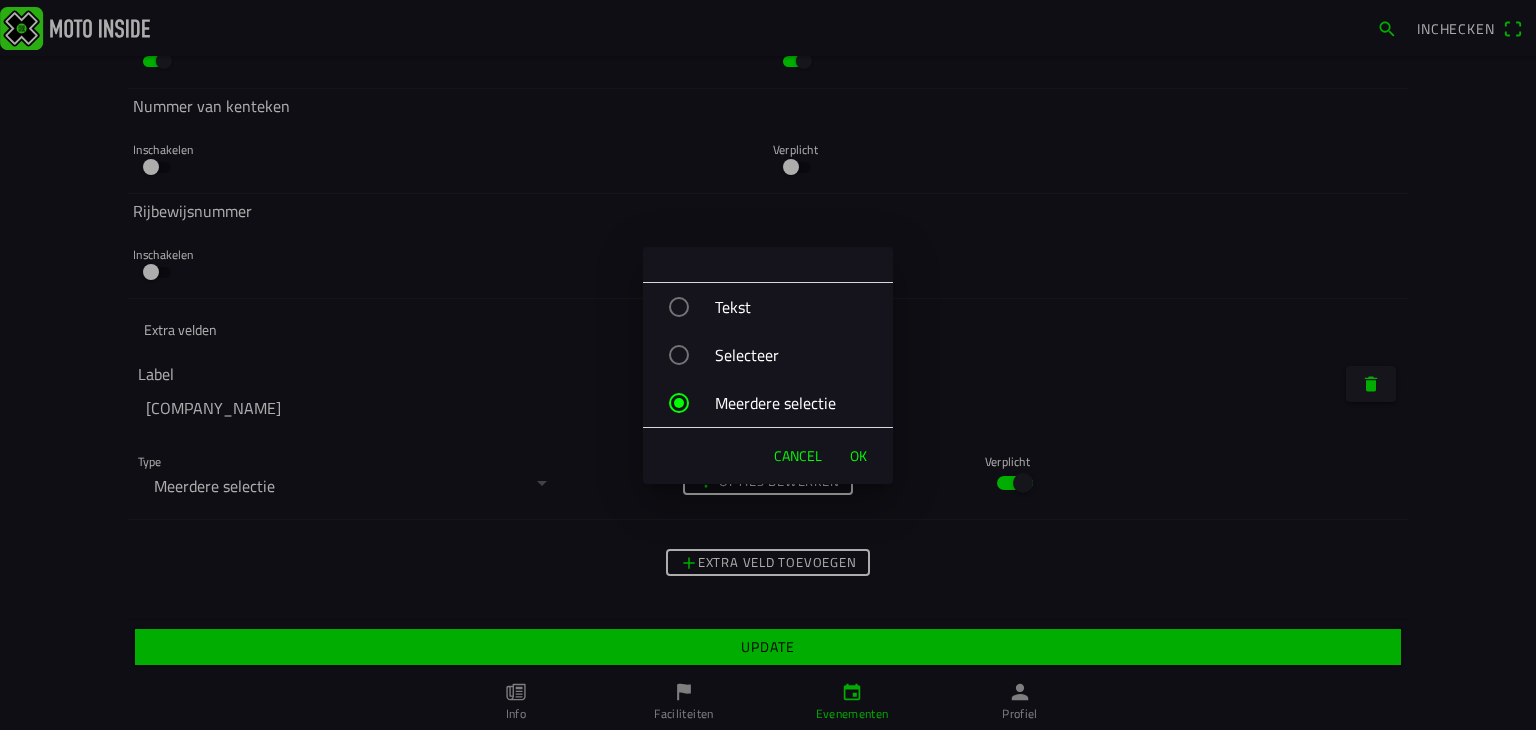 click at bounding box center [679, 355] 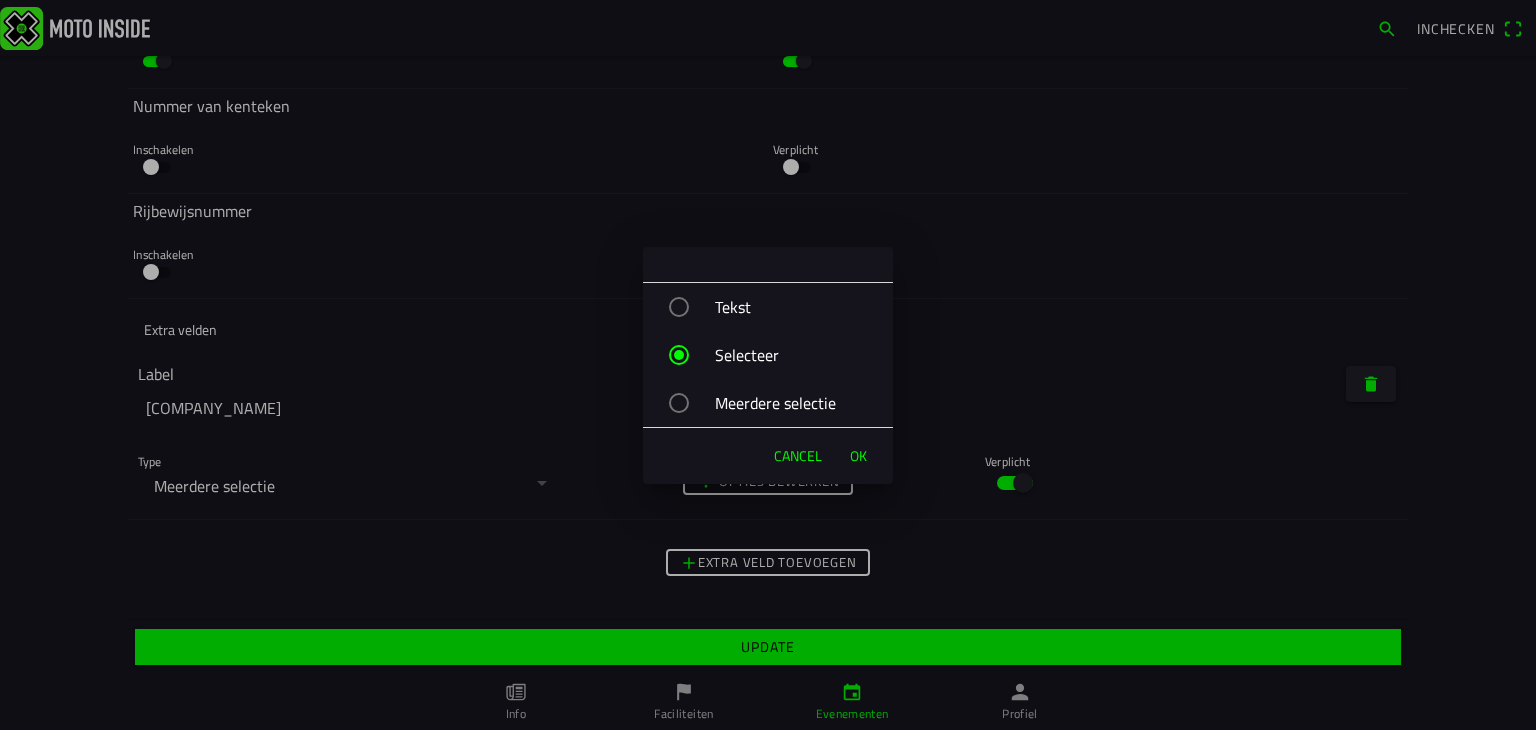 click on "OK" at bounding box center (858, 456) 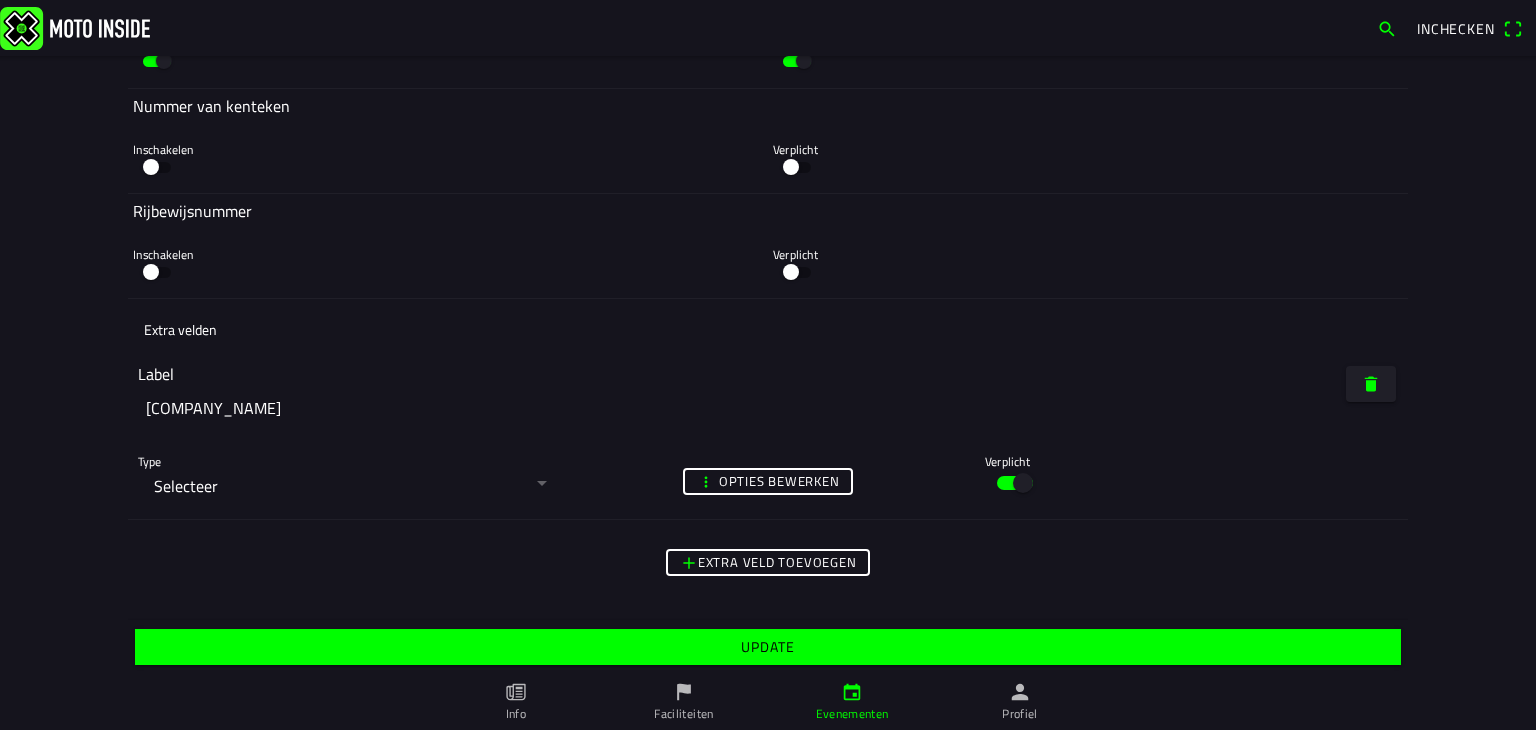 click 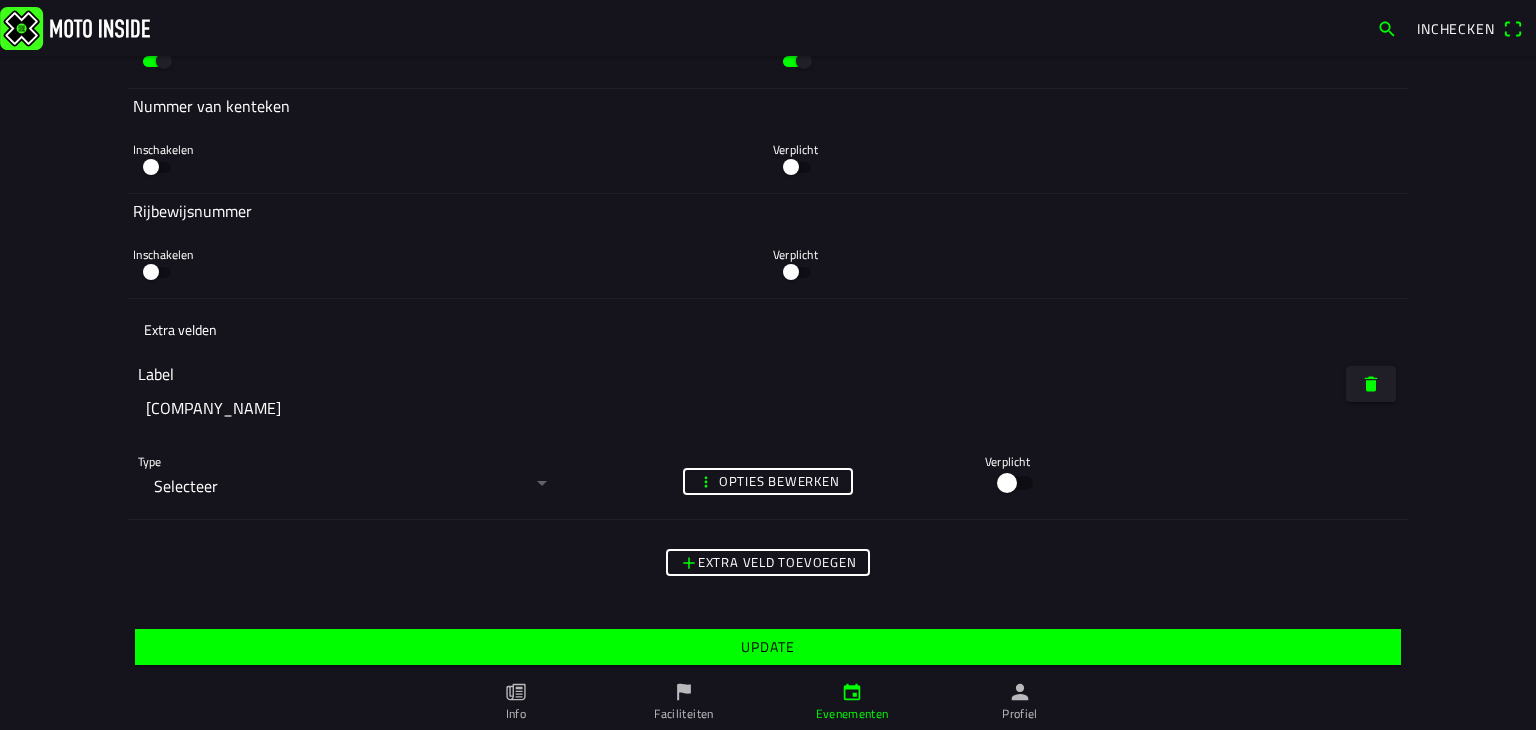 click 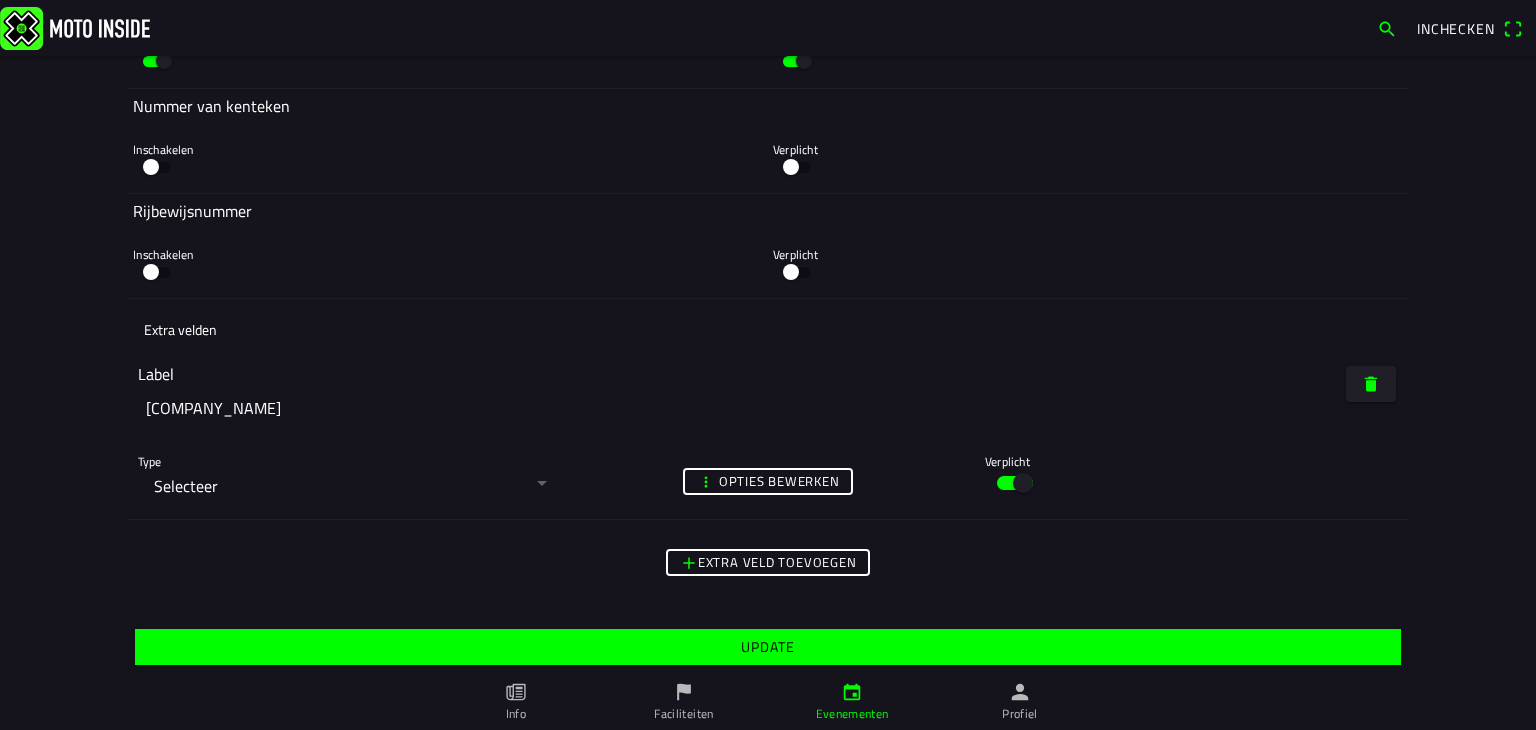 click on "Update" 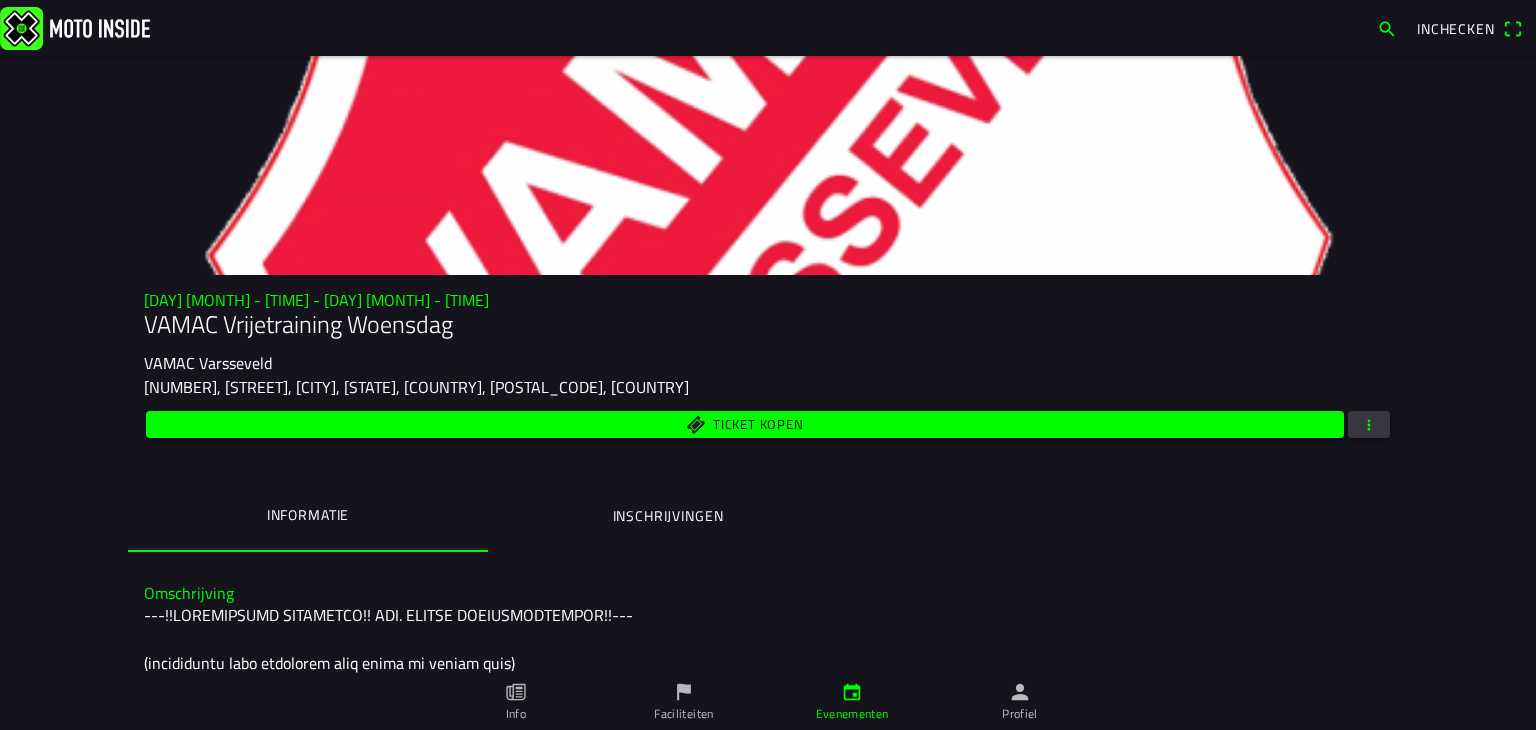 click on "Ticket kopen" at bounding box center (758, 424) 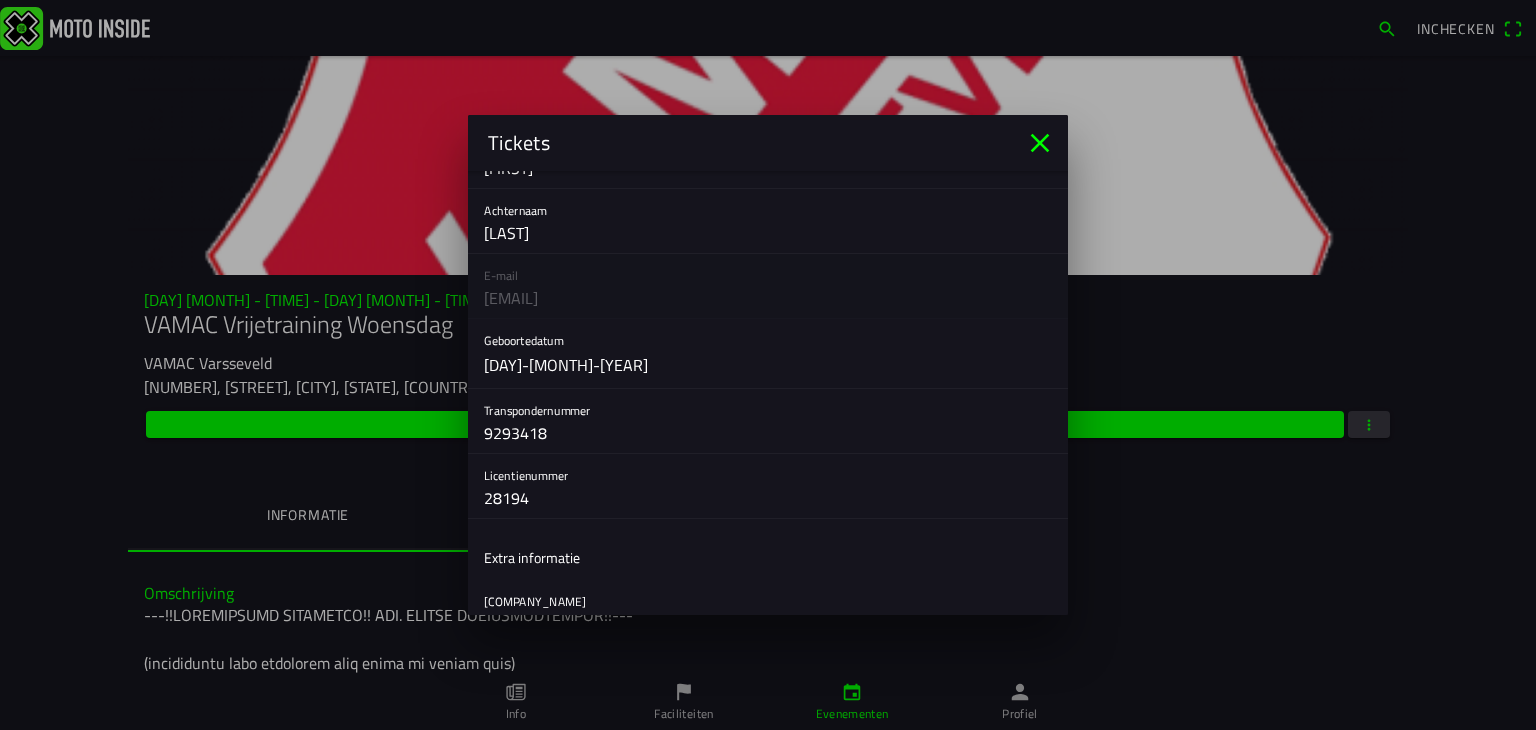scroll, scrollTop: 620, scrollLeft: 0, axis: vertical 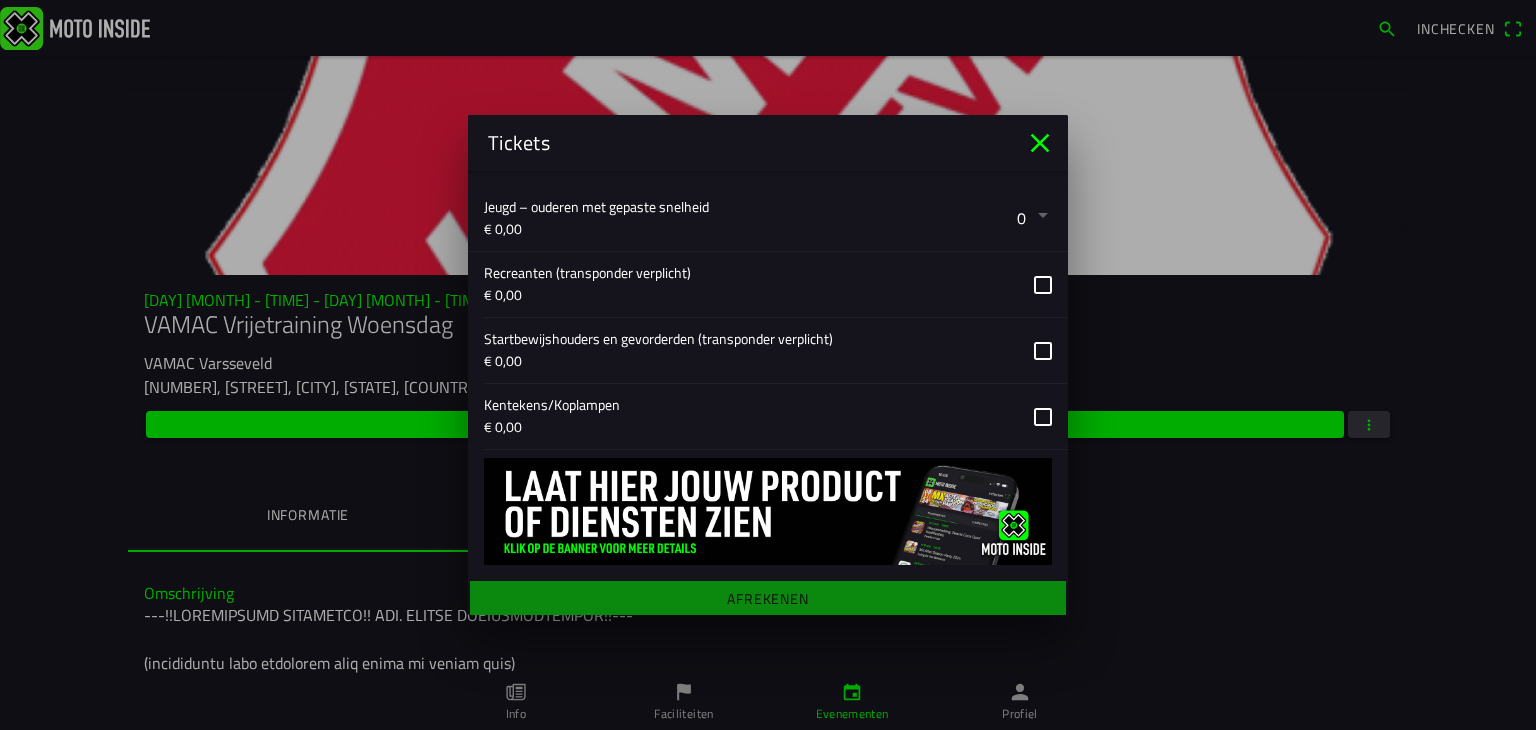 click 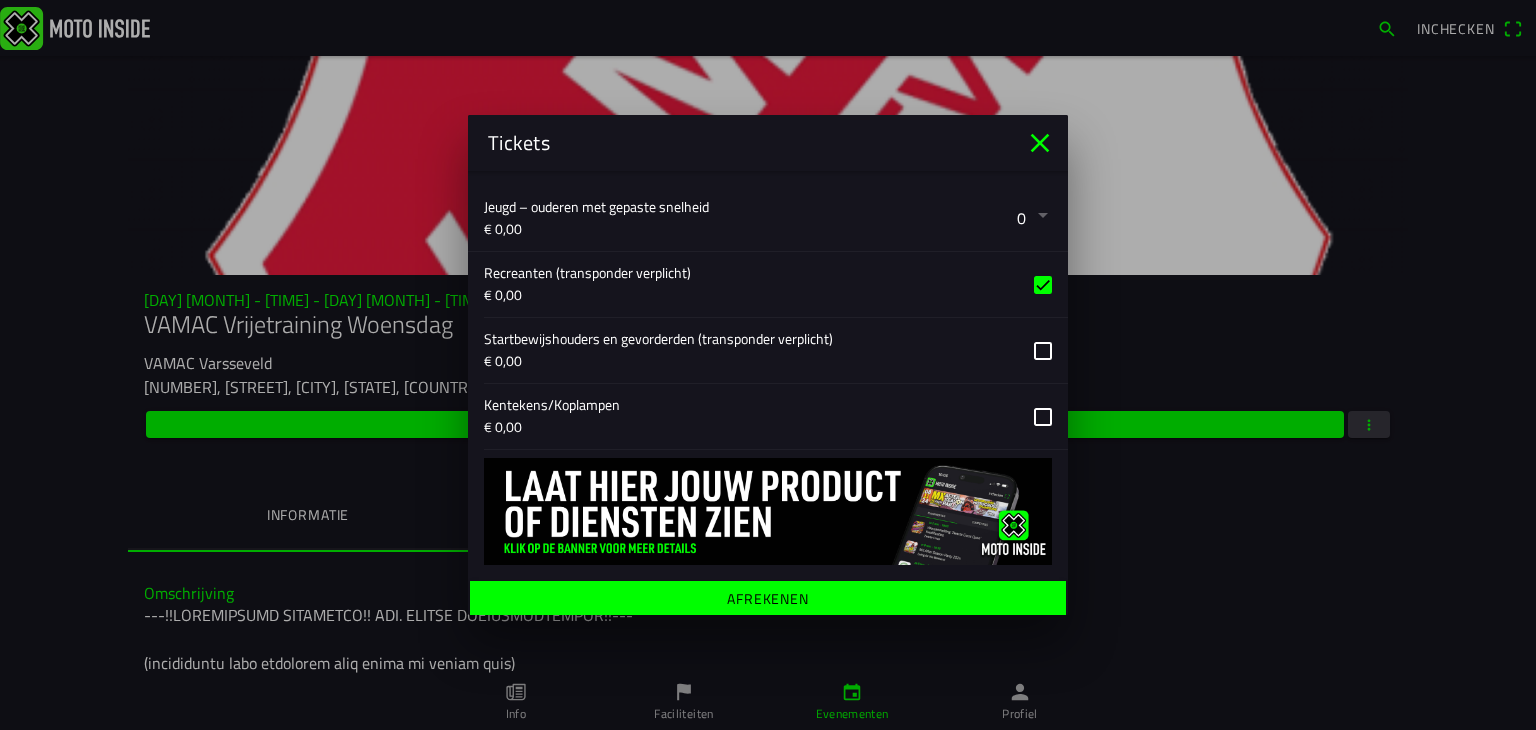 click on "Afrekenen" 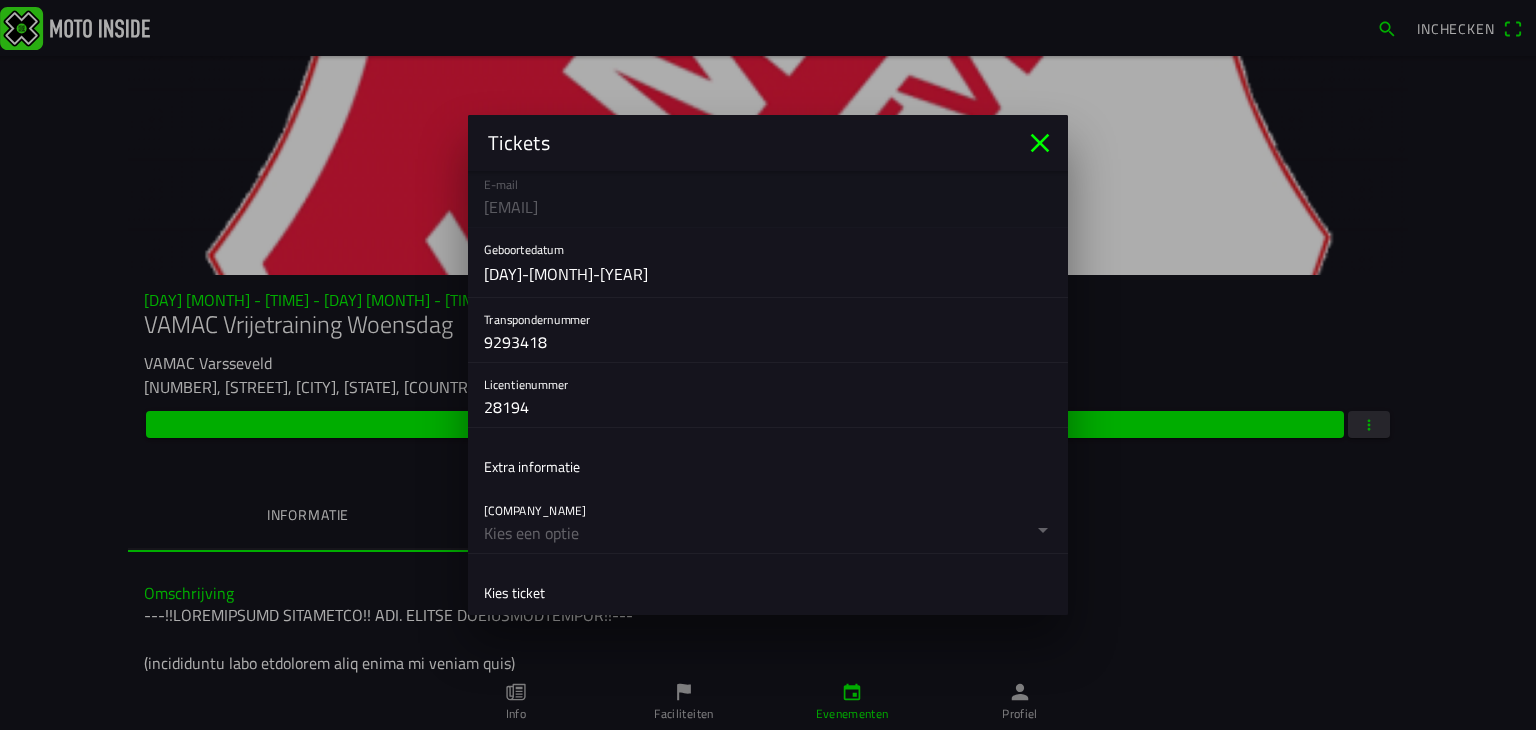 scroll, scrollTop: 258, scrollLeft: 0, axis: vertical 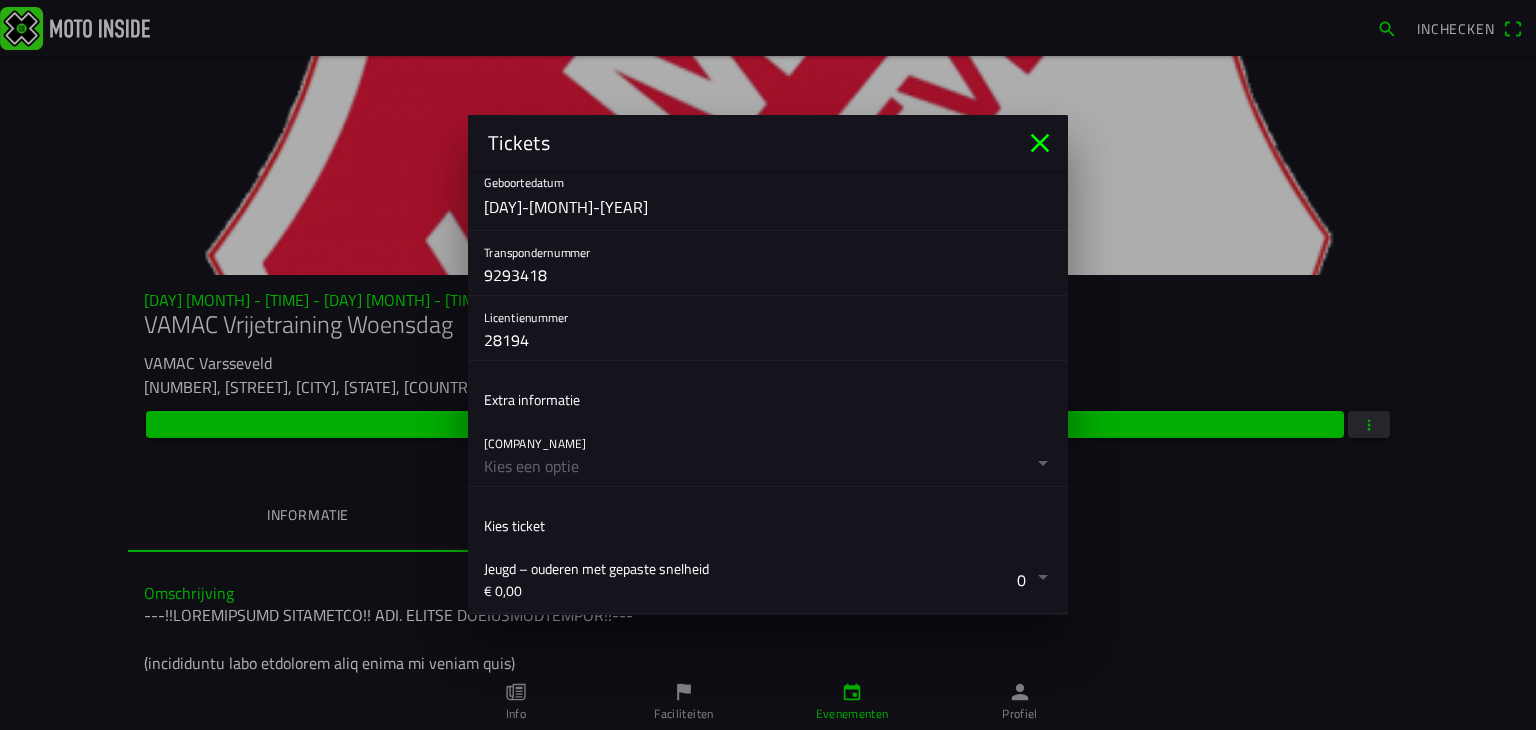 click 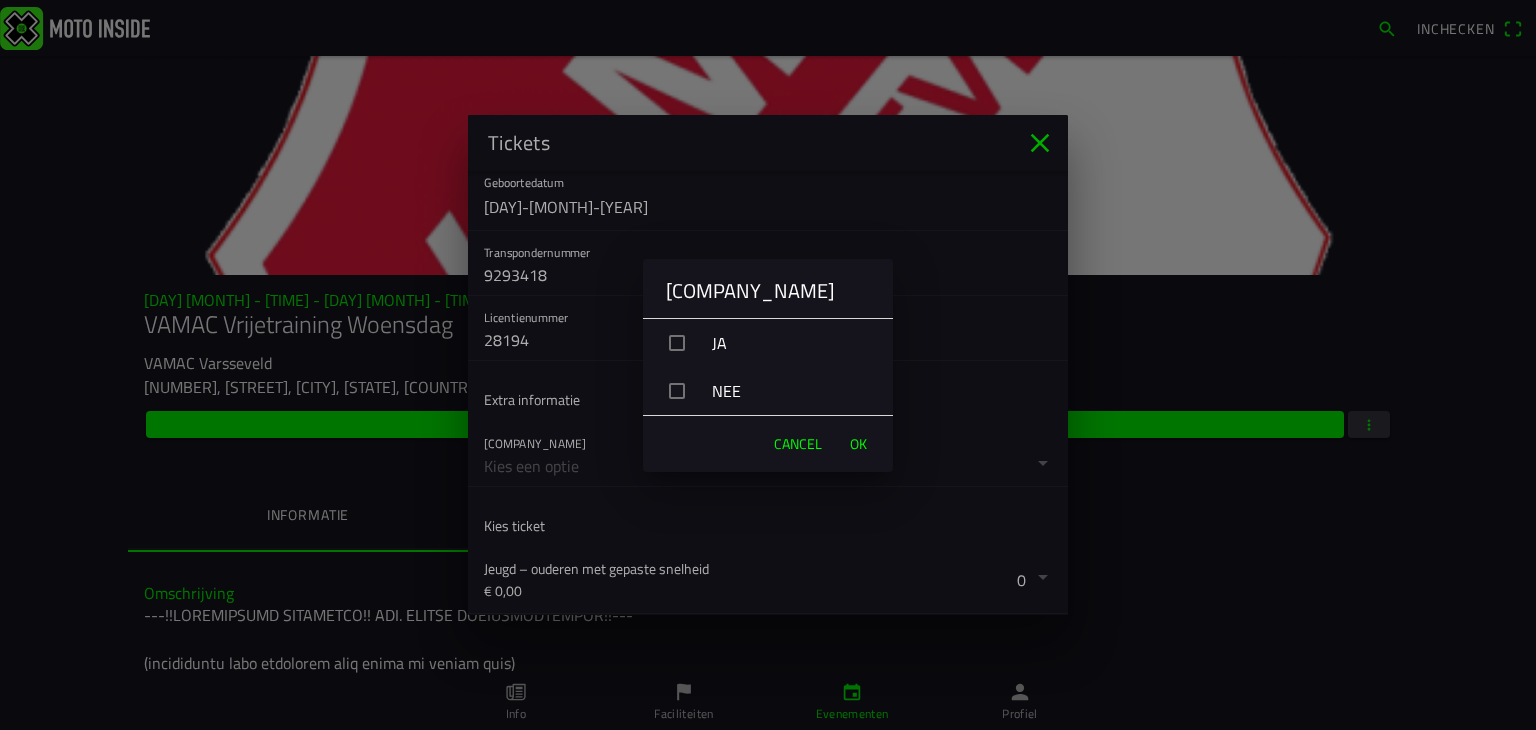 click on "Cancel" at bounding box center (798, 444) 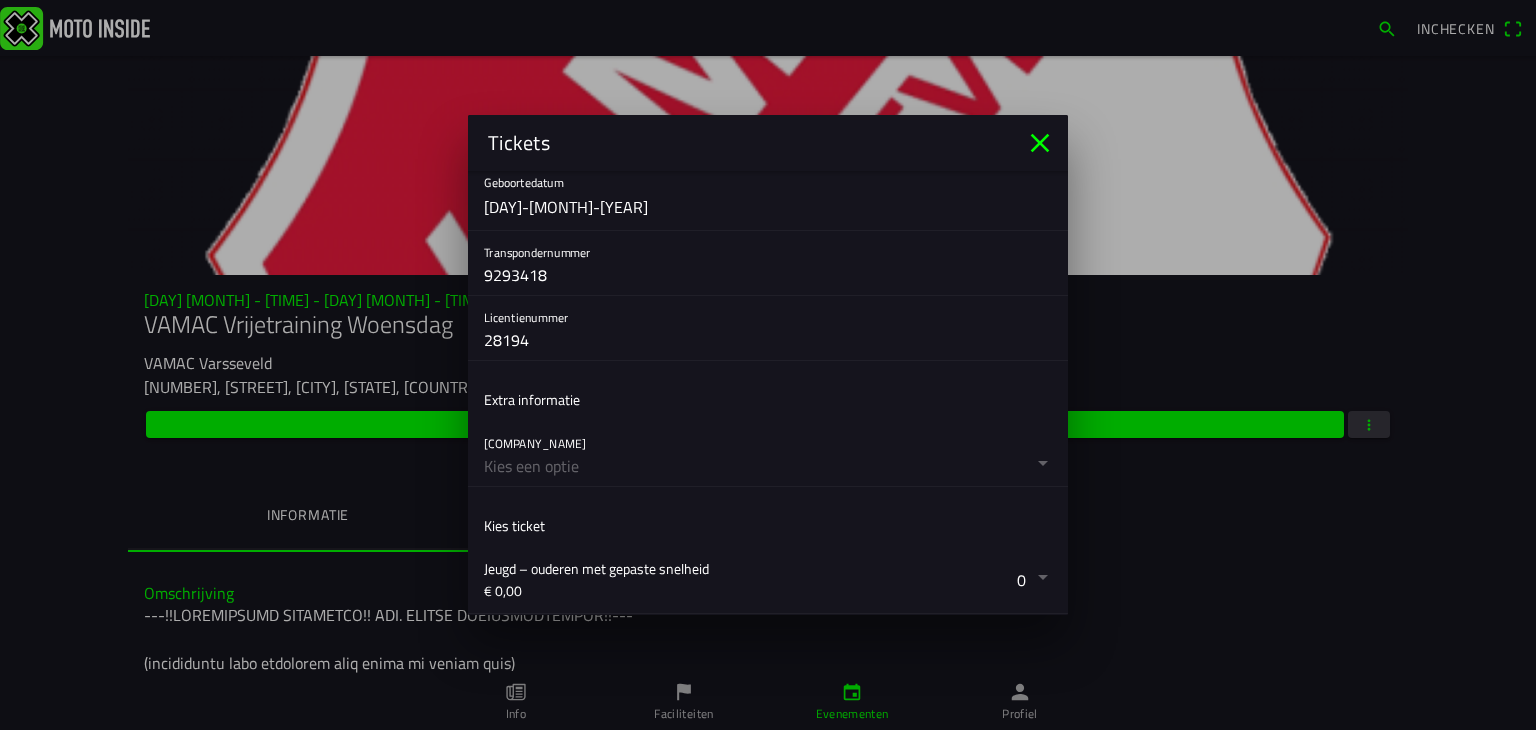 click 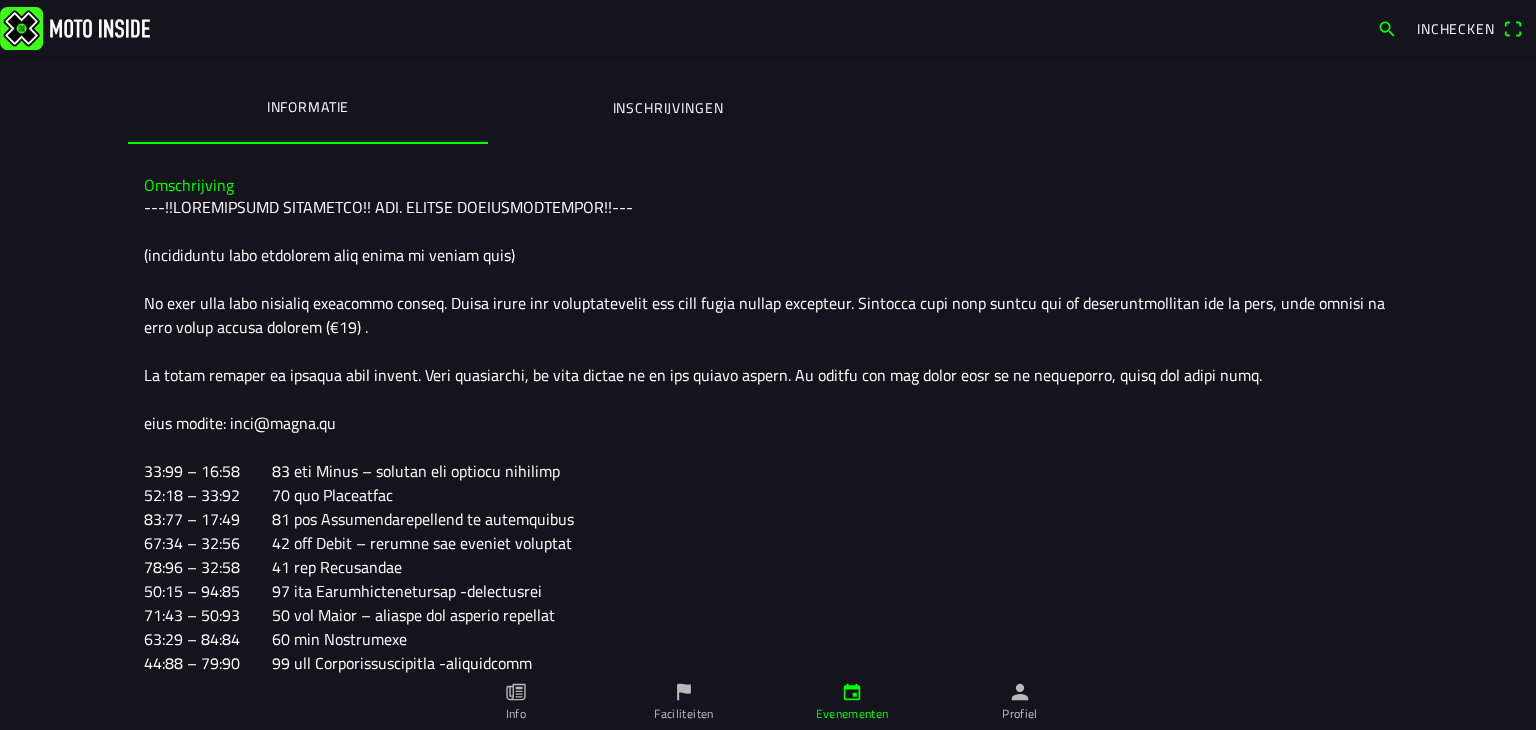 scroll, scrollTop: 0, scrollLeft: 0, axis: both 